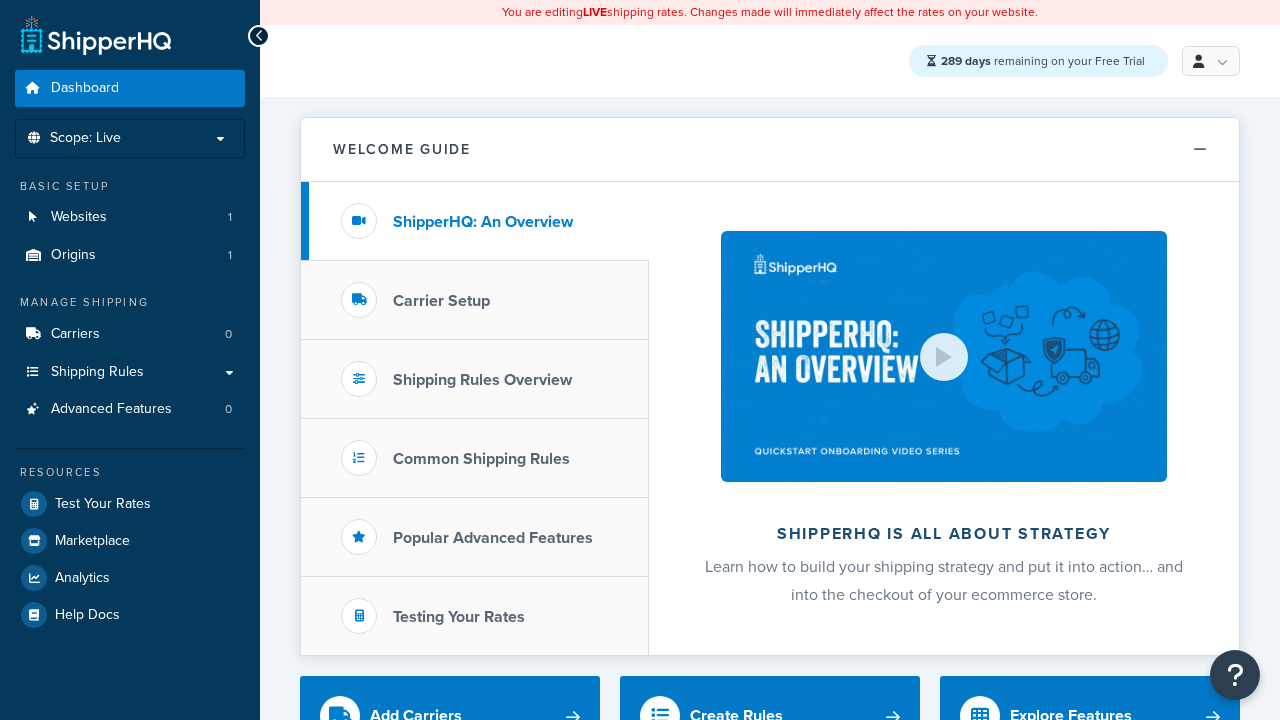 scroll, scrollTop: 0, scrollLeft: 0, axis: both 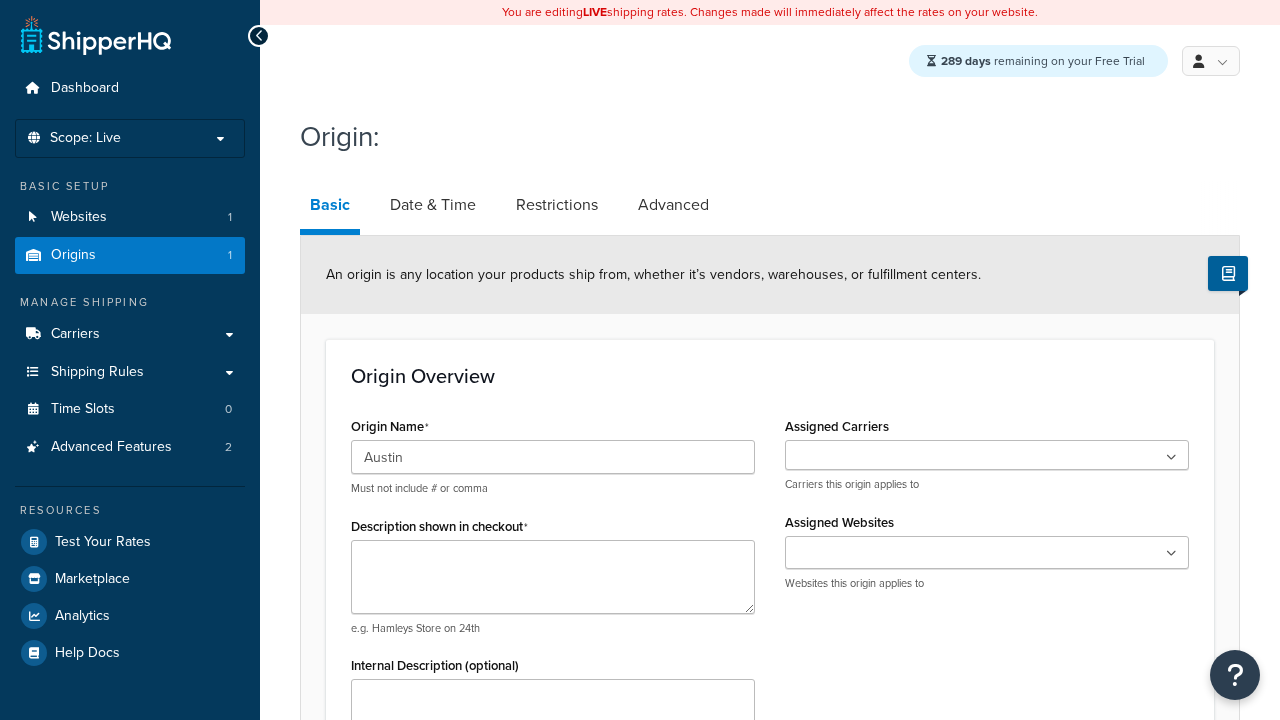 type on "Austin" 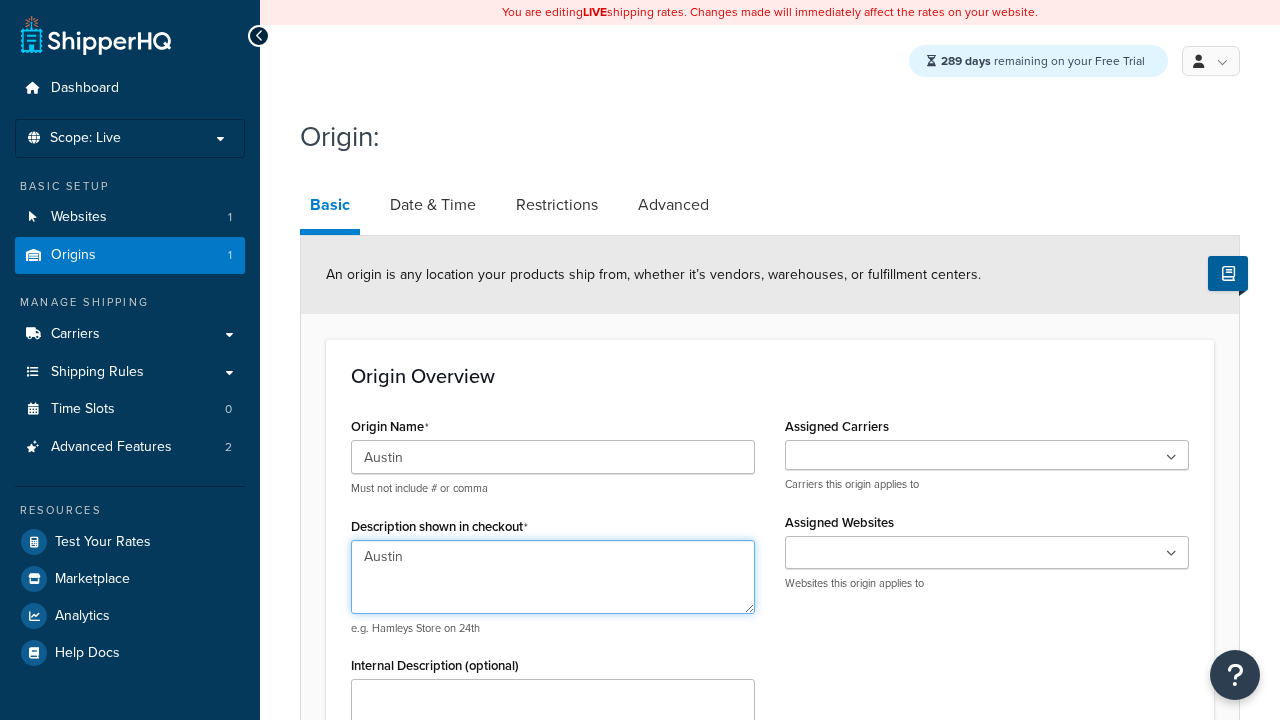type on "Austin" 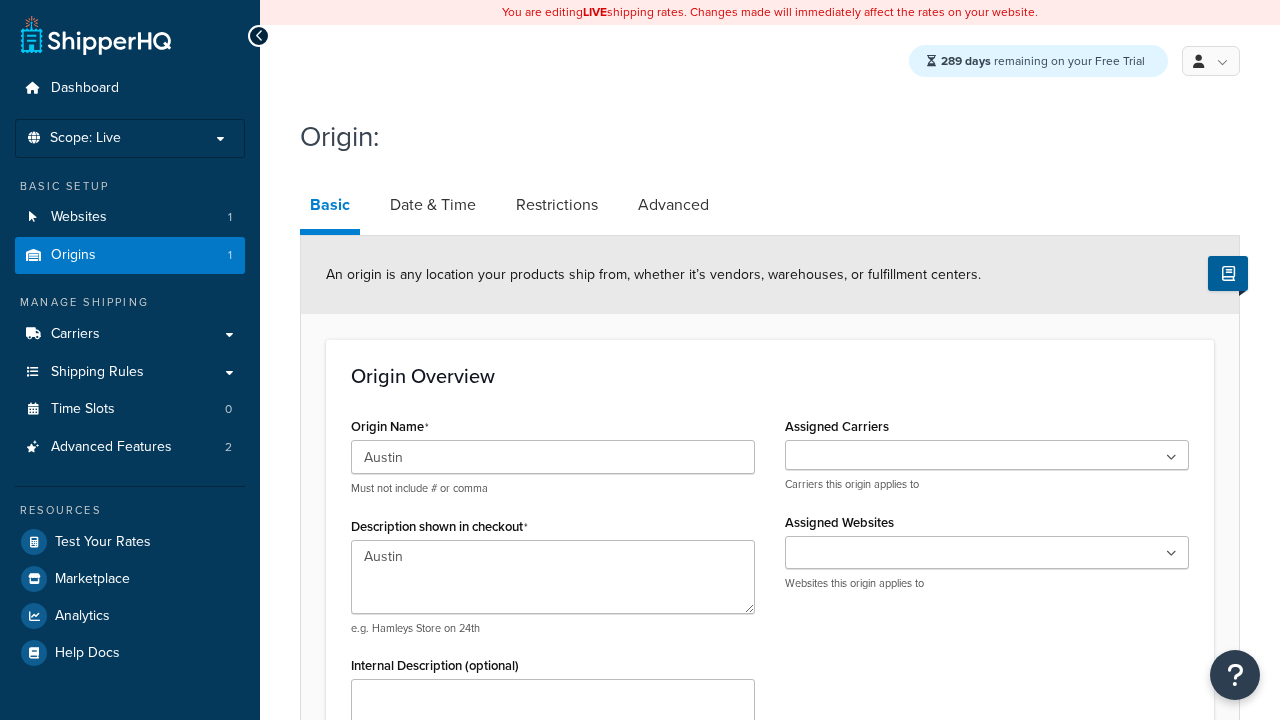type on "Test Street" 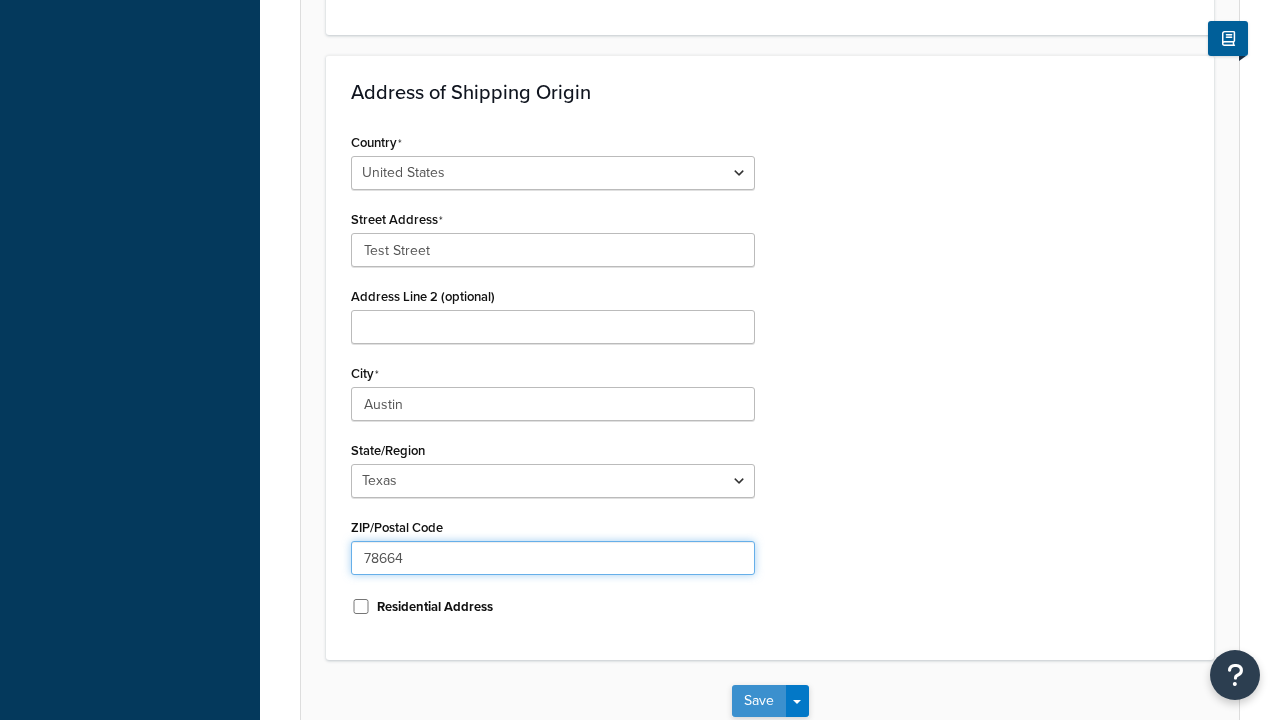 type on "78664" 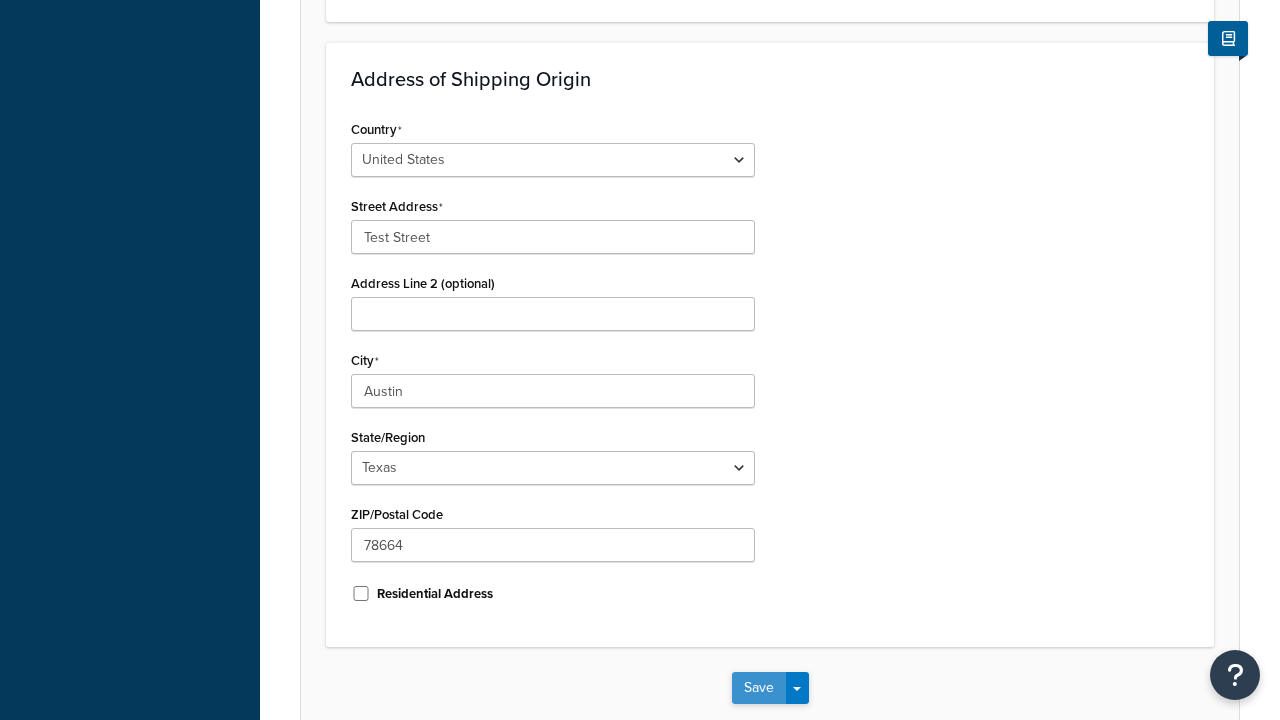 click on "Save" at bounding box center [759, 688] 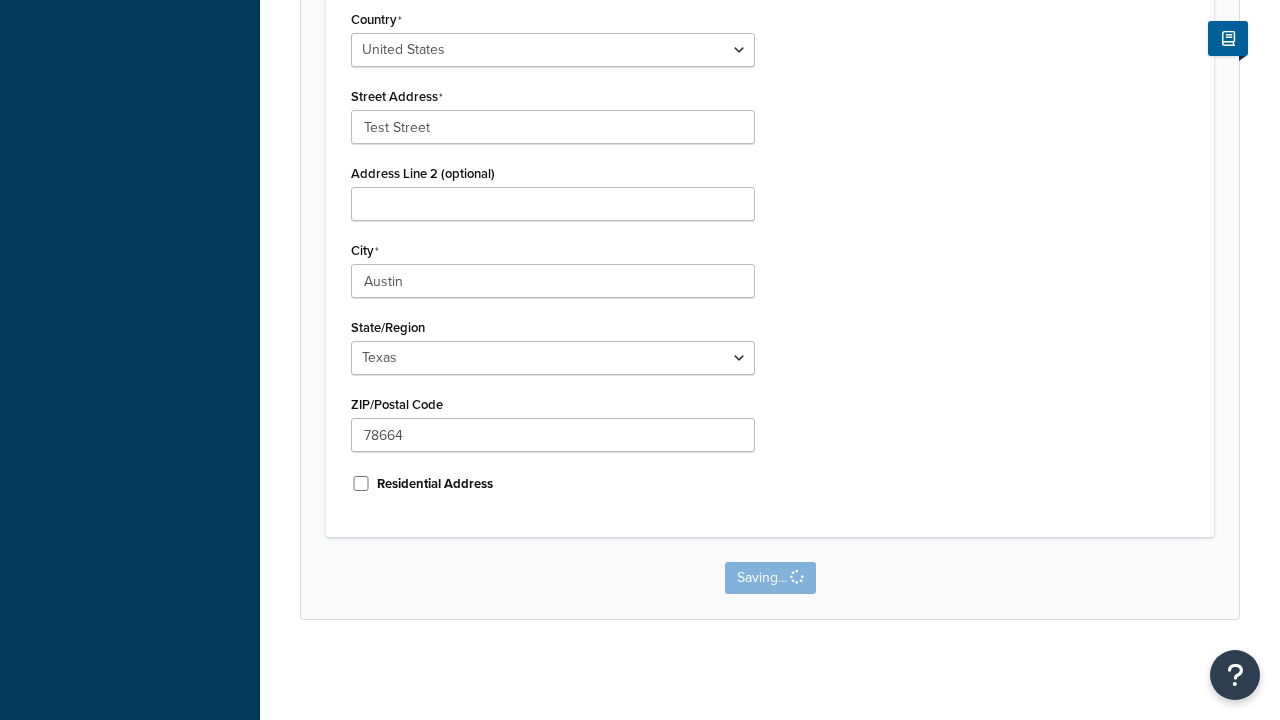 scroll, scrollTop: 0, scrollLeft: 0, axis: both 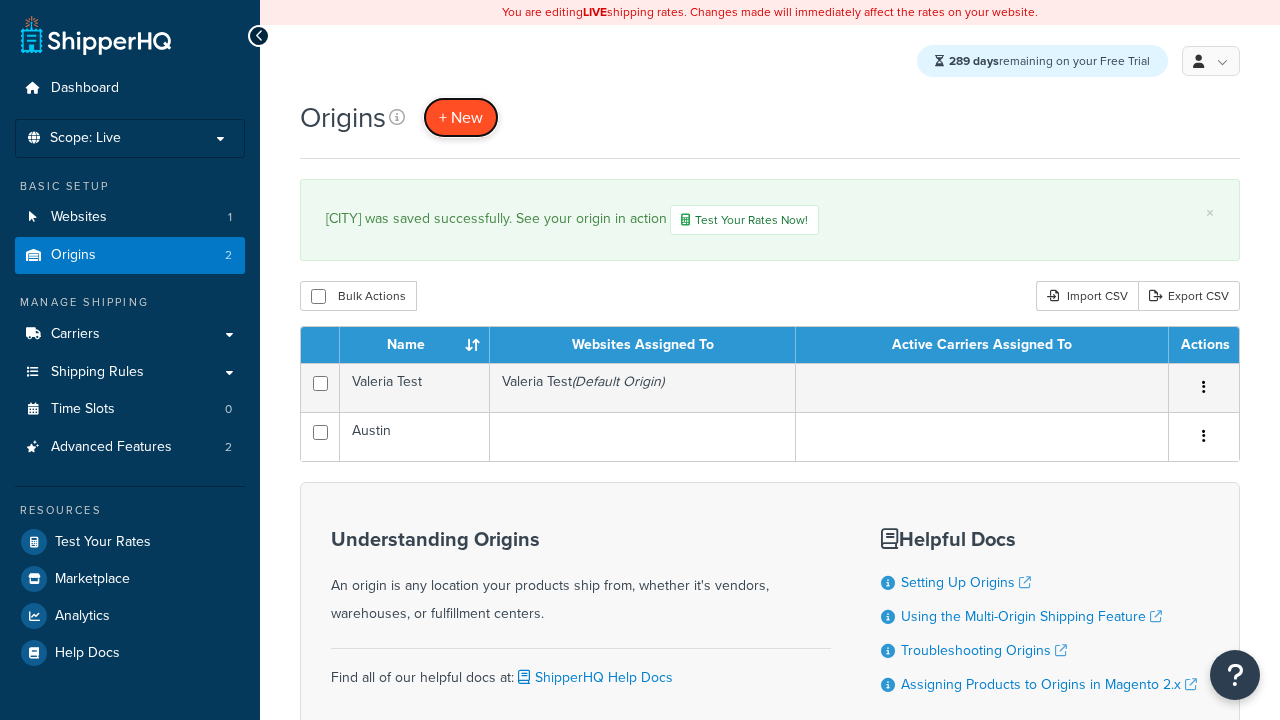 click on "+ New" at bounding box center [461, 117] 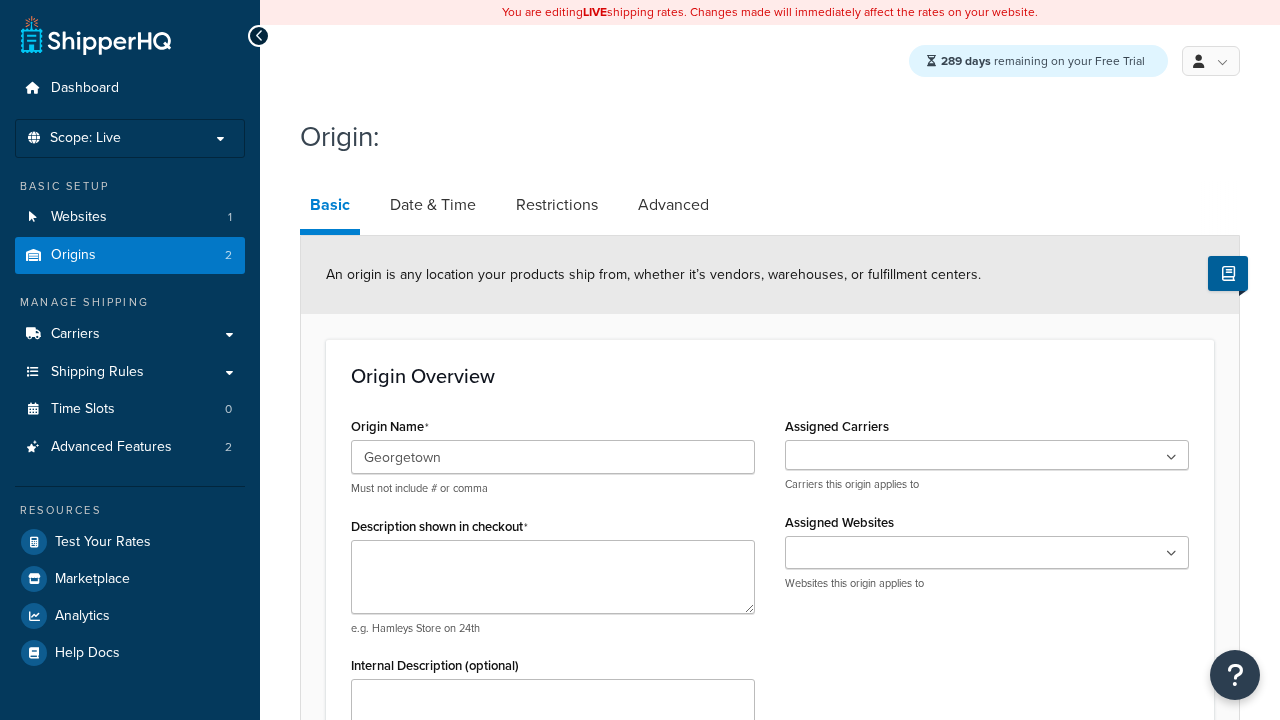 scroll, scrollTop: 0, scrollLeft: 0, axis: both 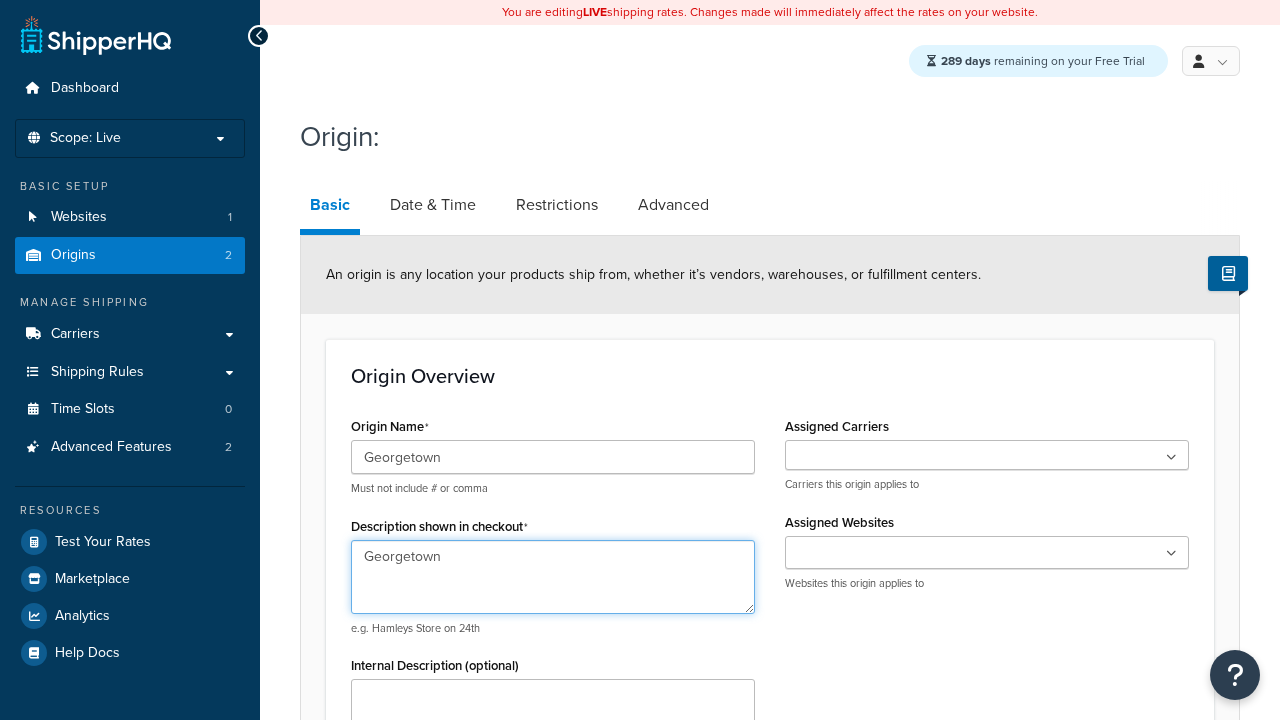 type on "Georgetown" 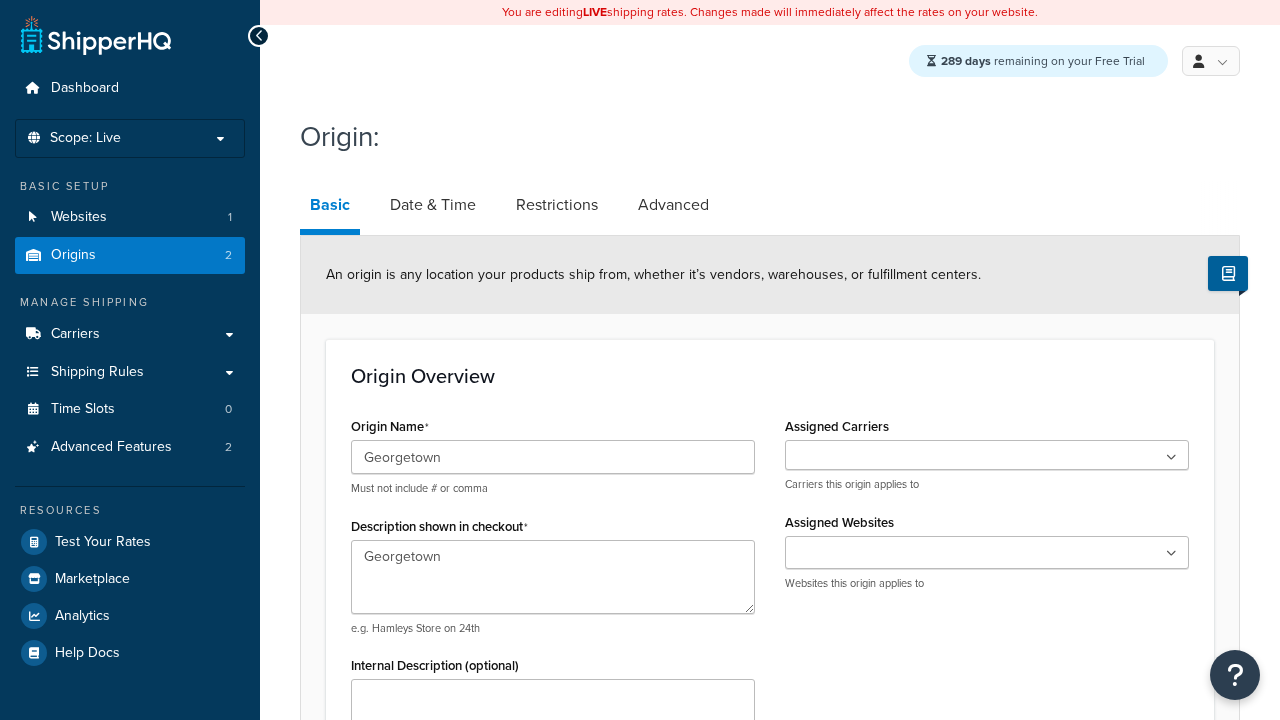 type on "Test Street" 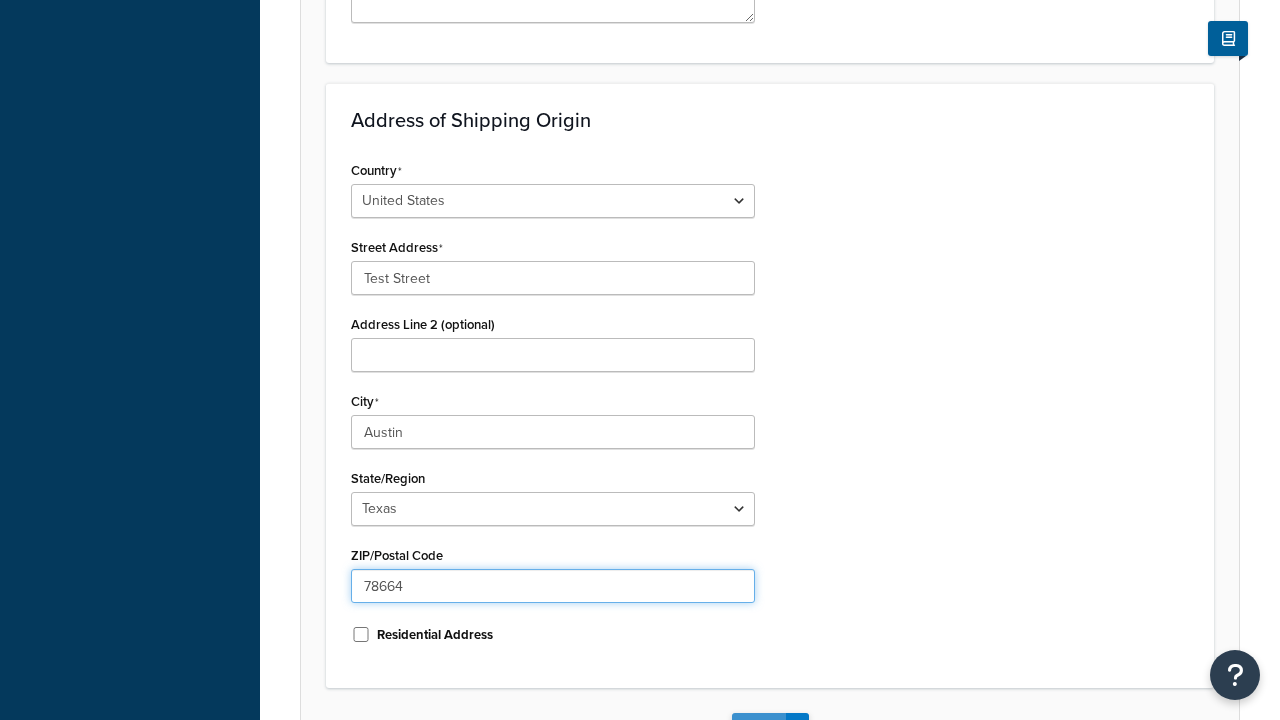 type on "78664" 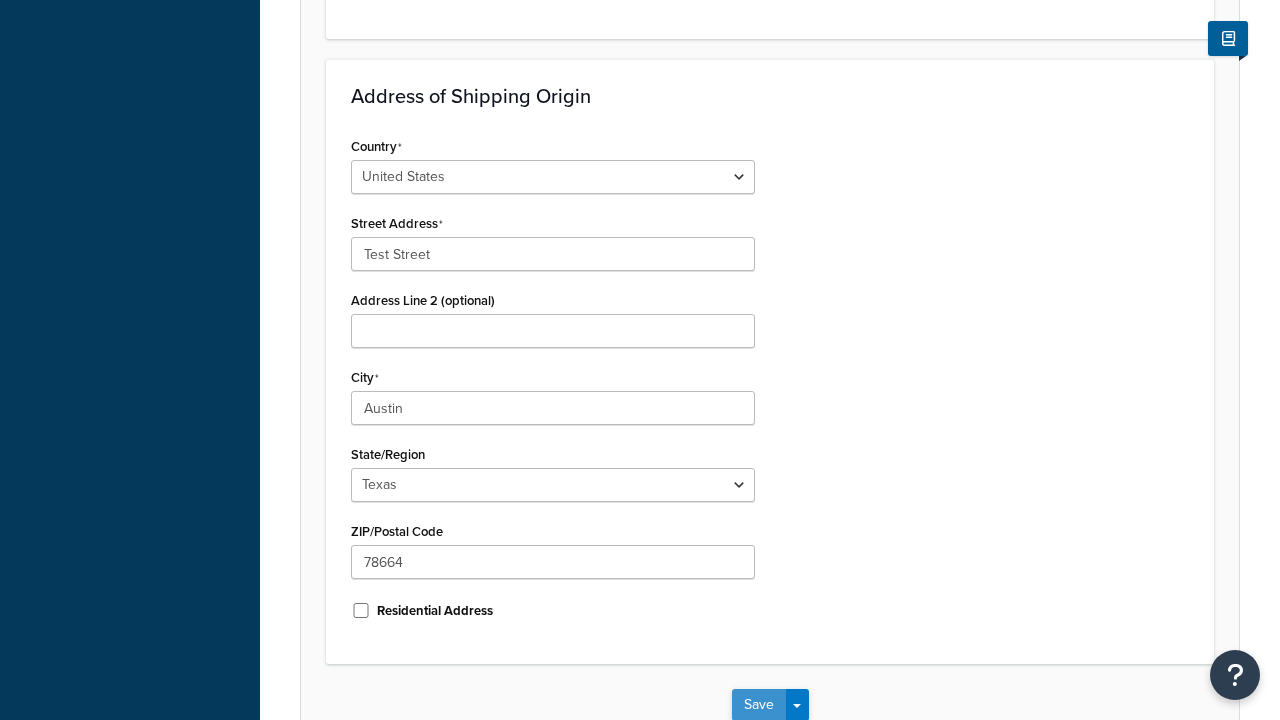 click on "Save" at bounding box center [759, 705] 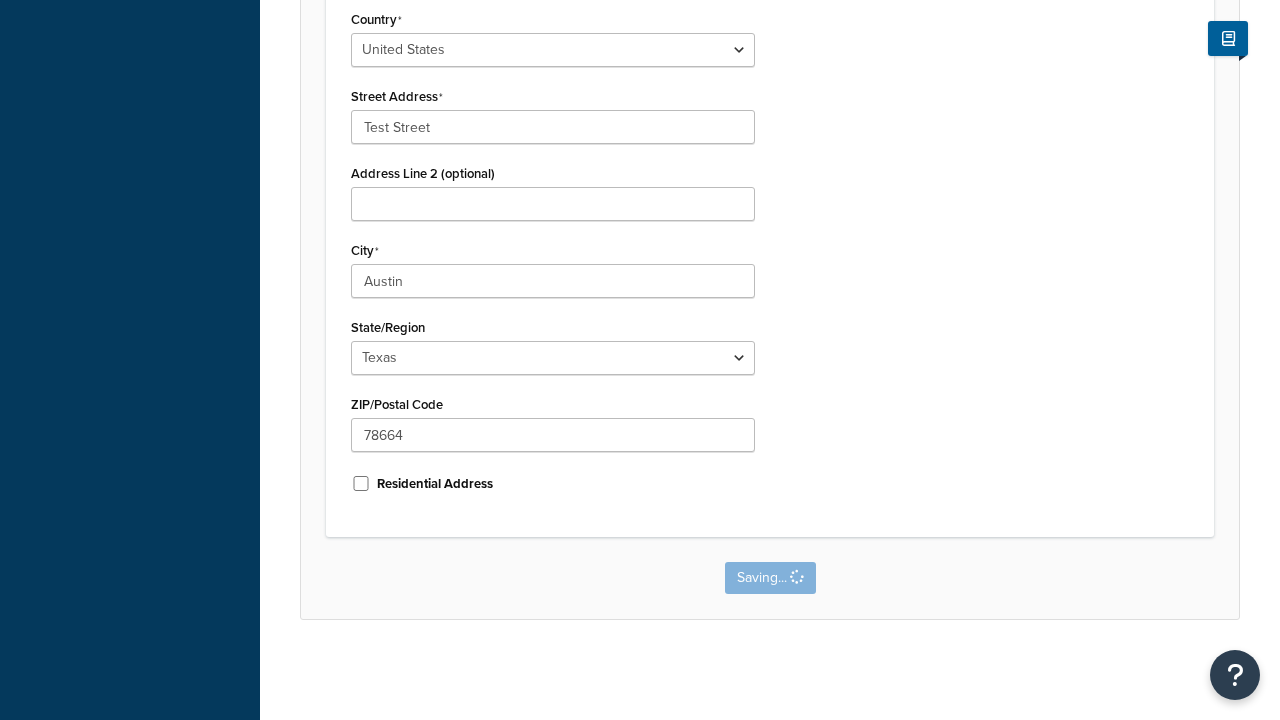 scroll, scrollTop: 0, scrollLeft: 0, axis: both 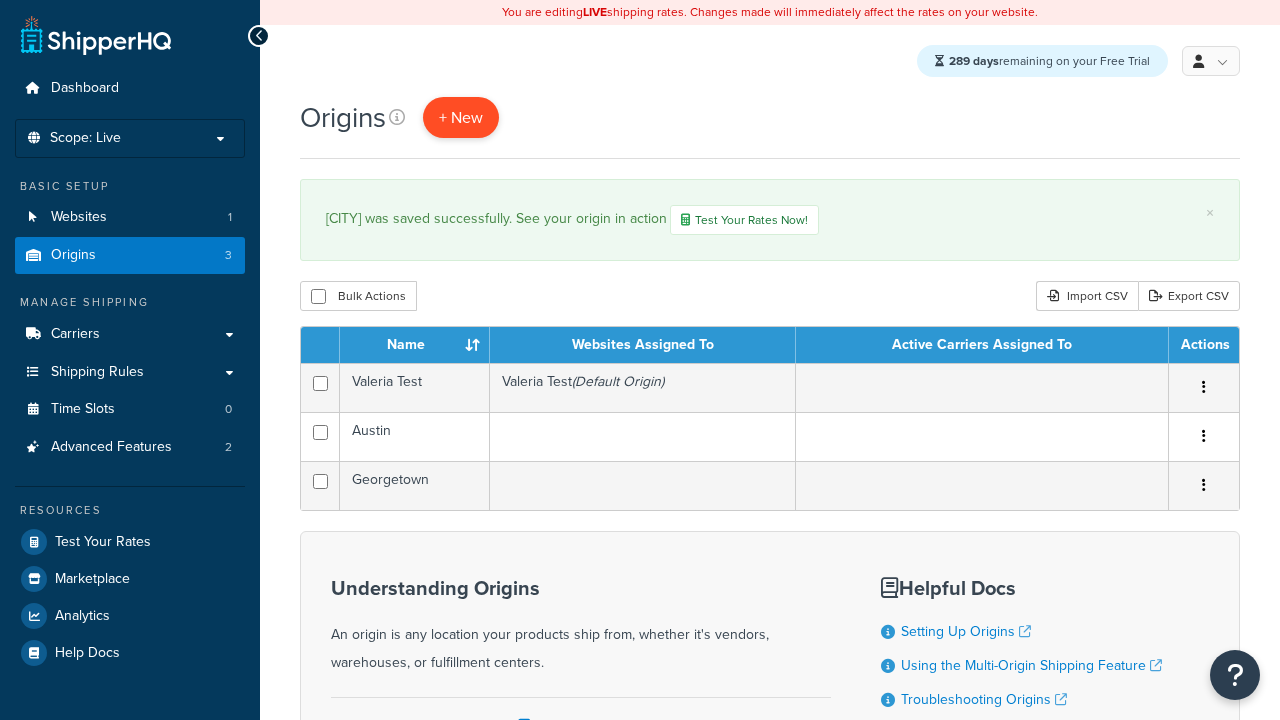 click on "+ New" at bounding box center [461, 117] 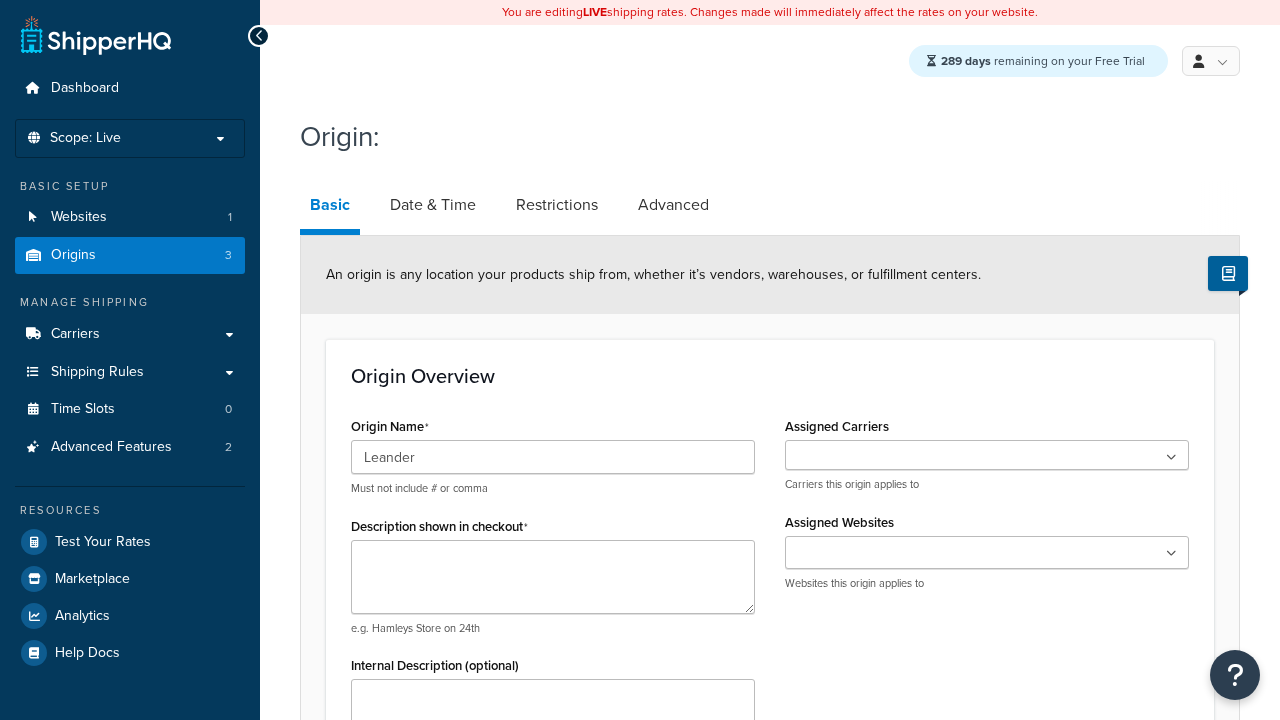 scroll, scrollTop: 607, scrollLeft: 0, axis: vertical 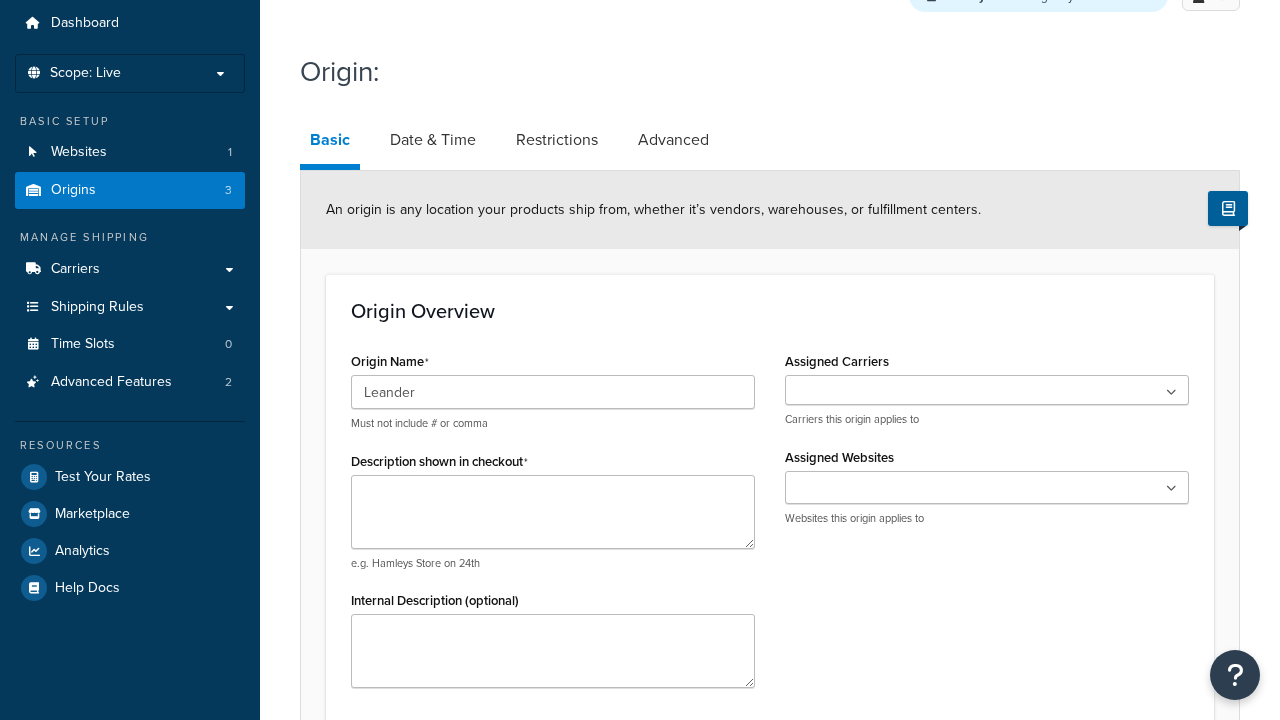 type on "Leander" 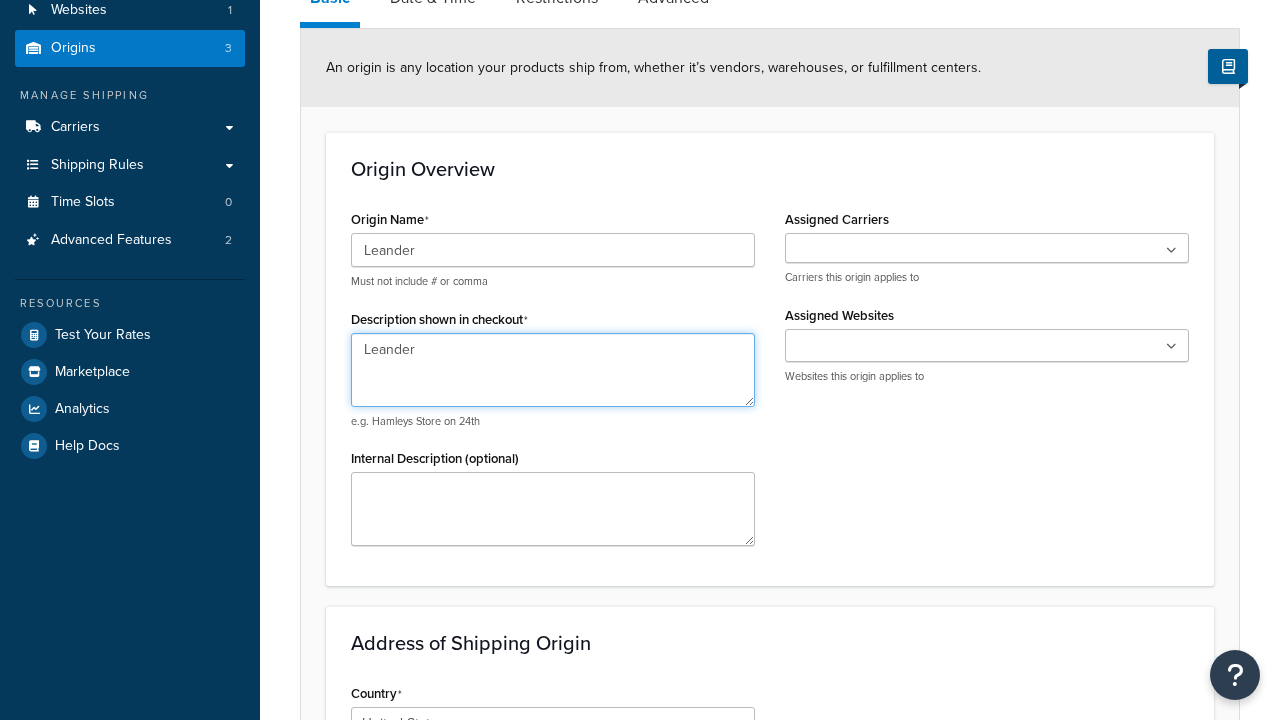type on "Leander" 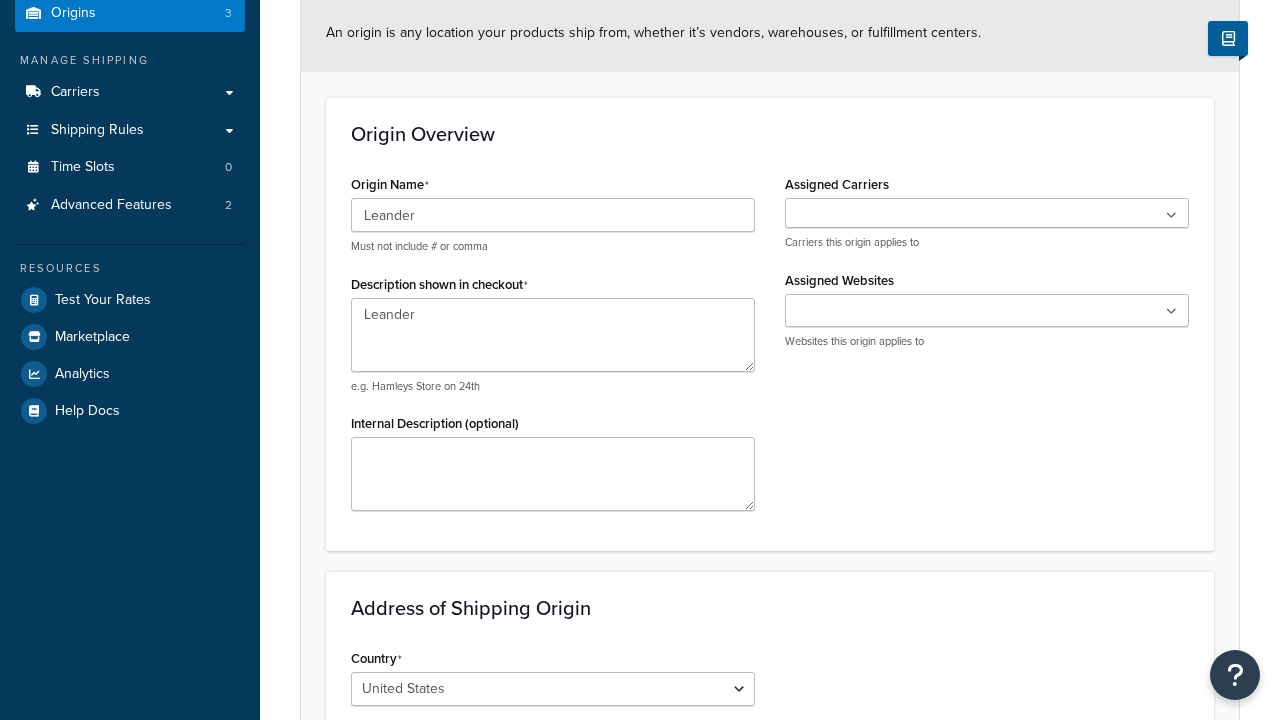 scroll, scrollTop: 0, scrollLeft: 0, axis: both 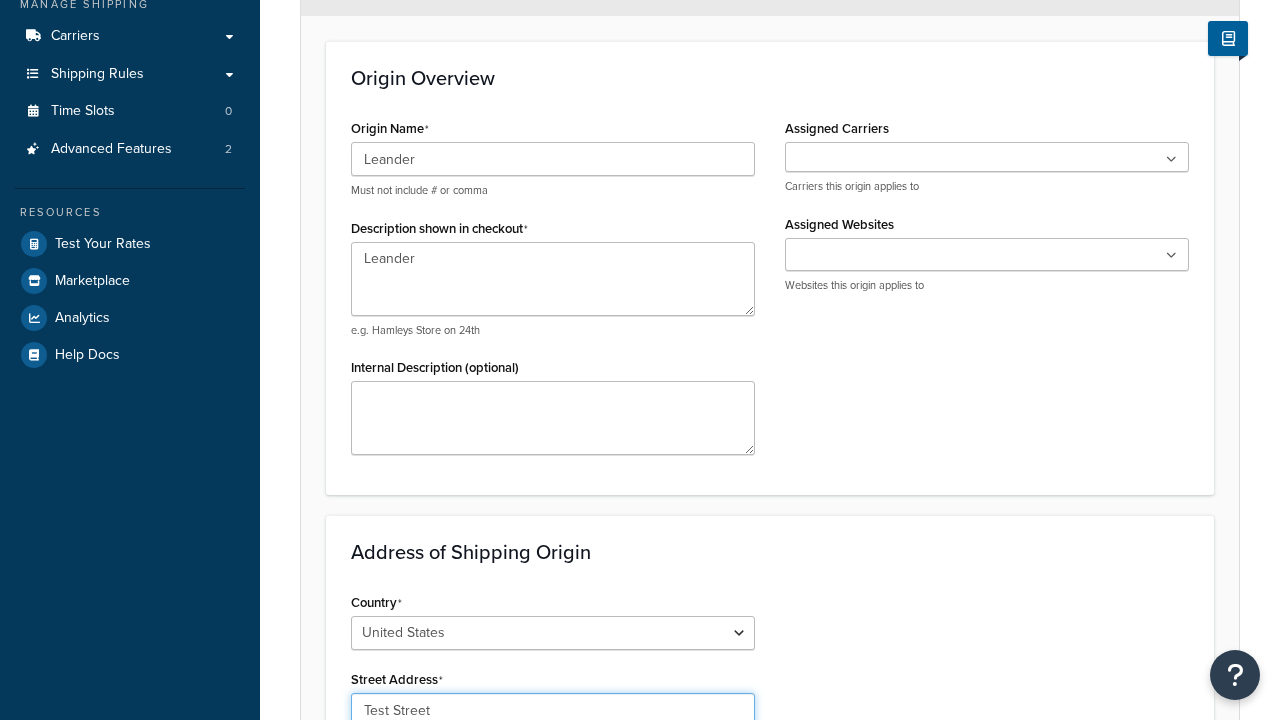 type on "Test Street" 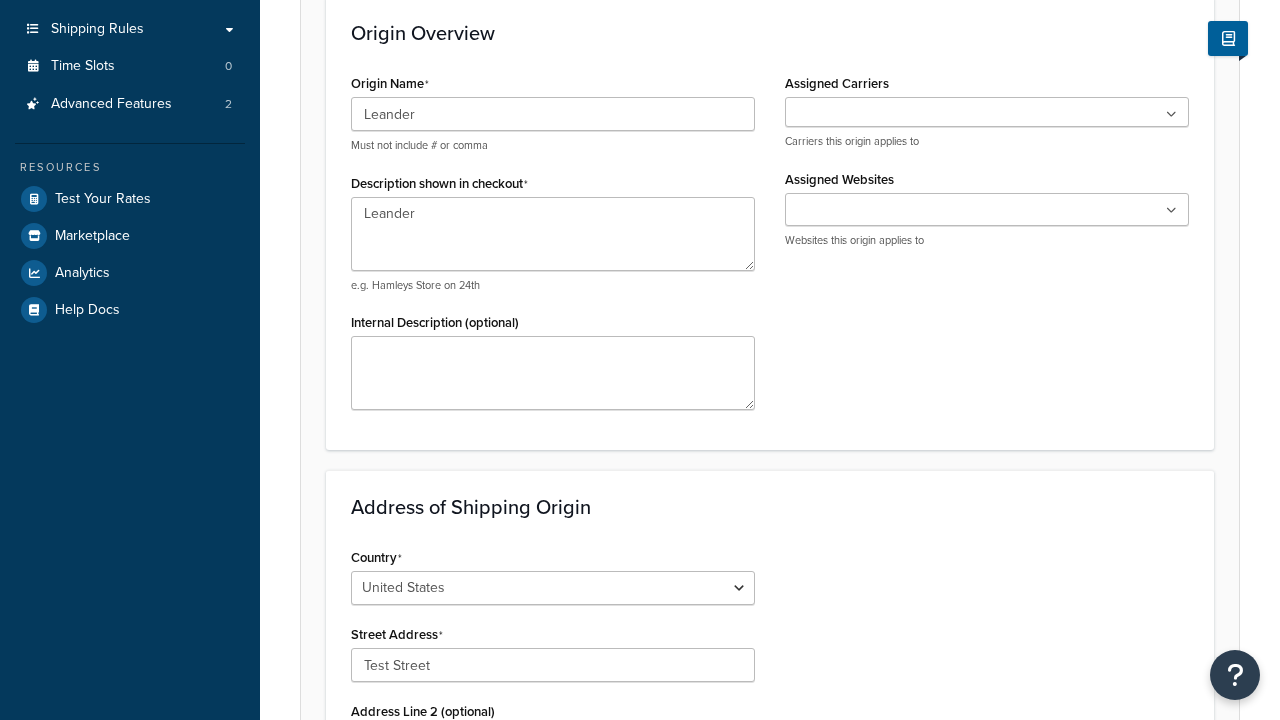 type on "Austin" 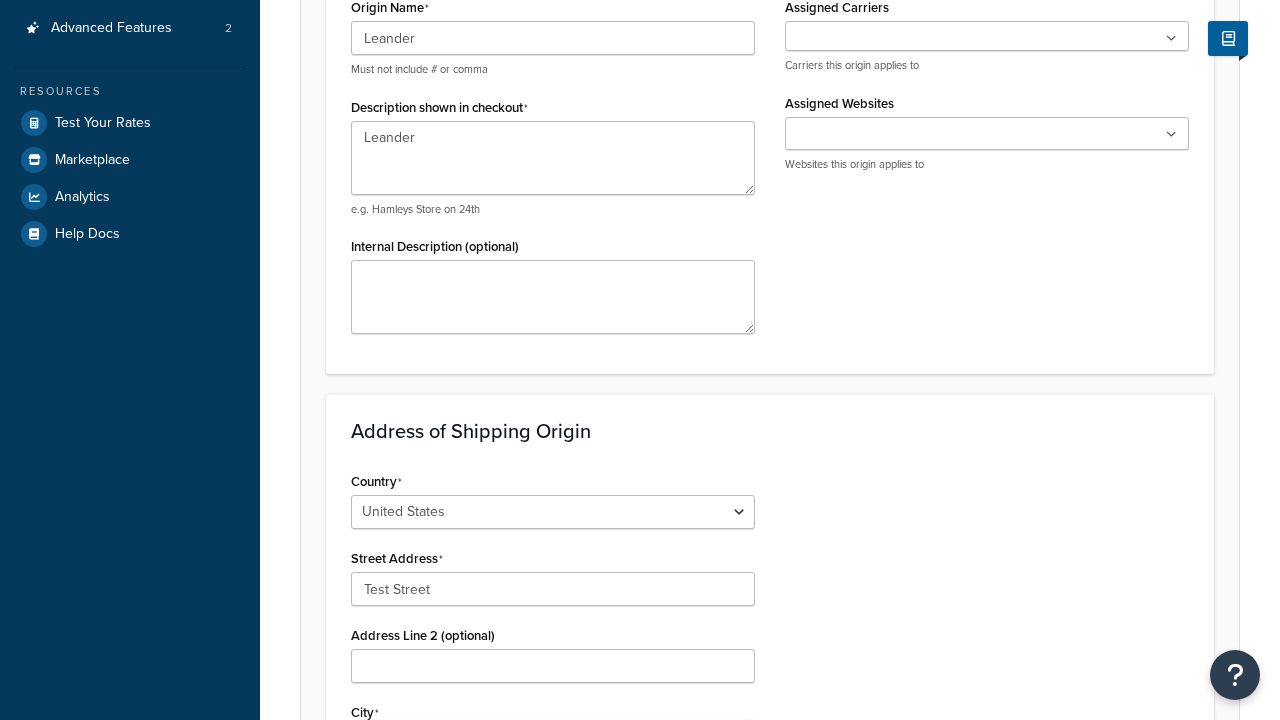 select on "43" 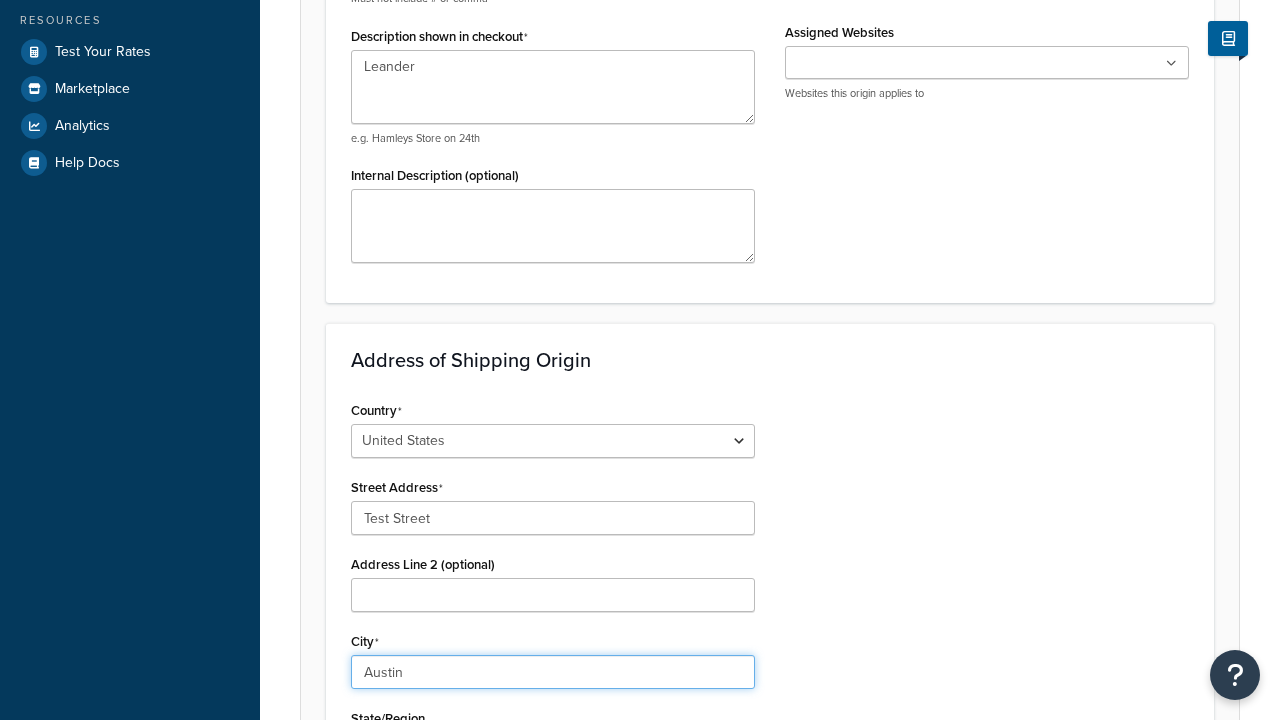 type on "Austin" 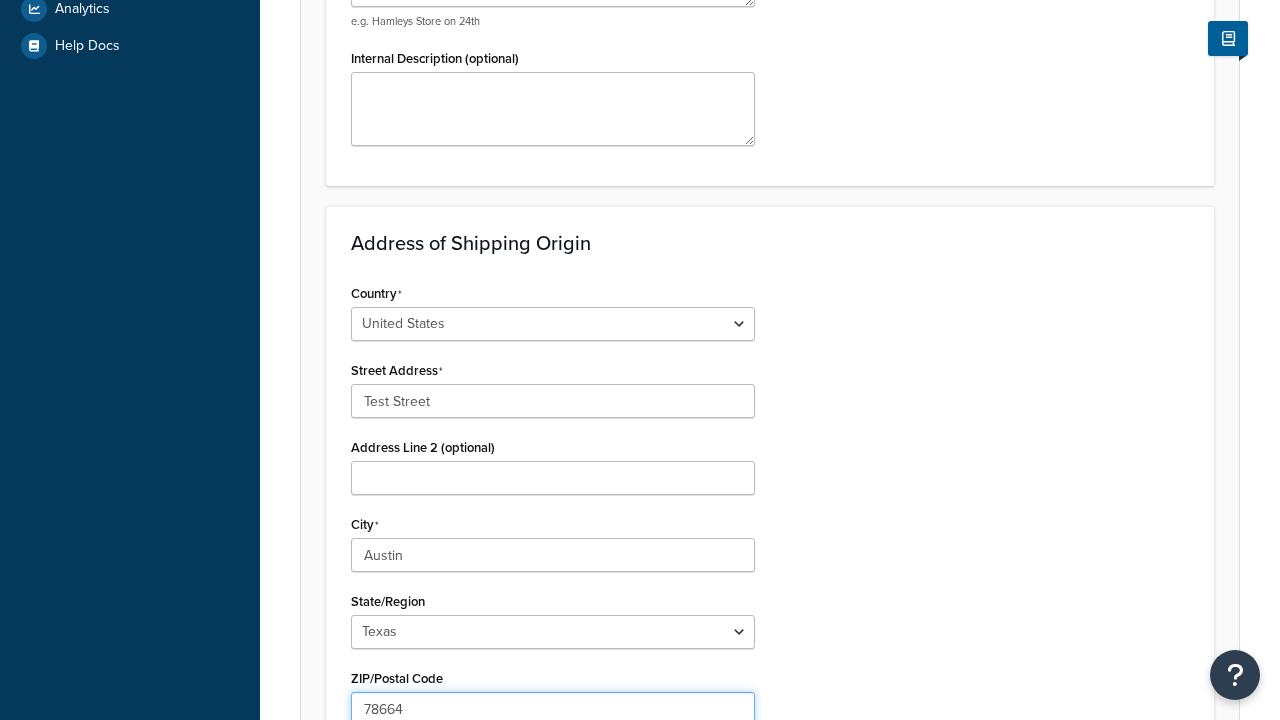 type on "78664" 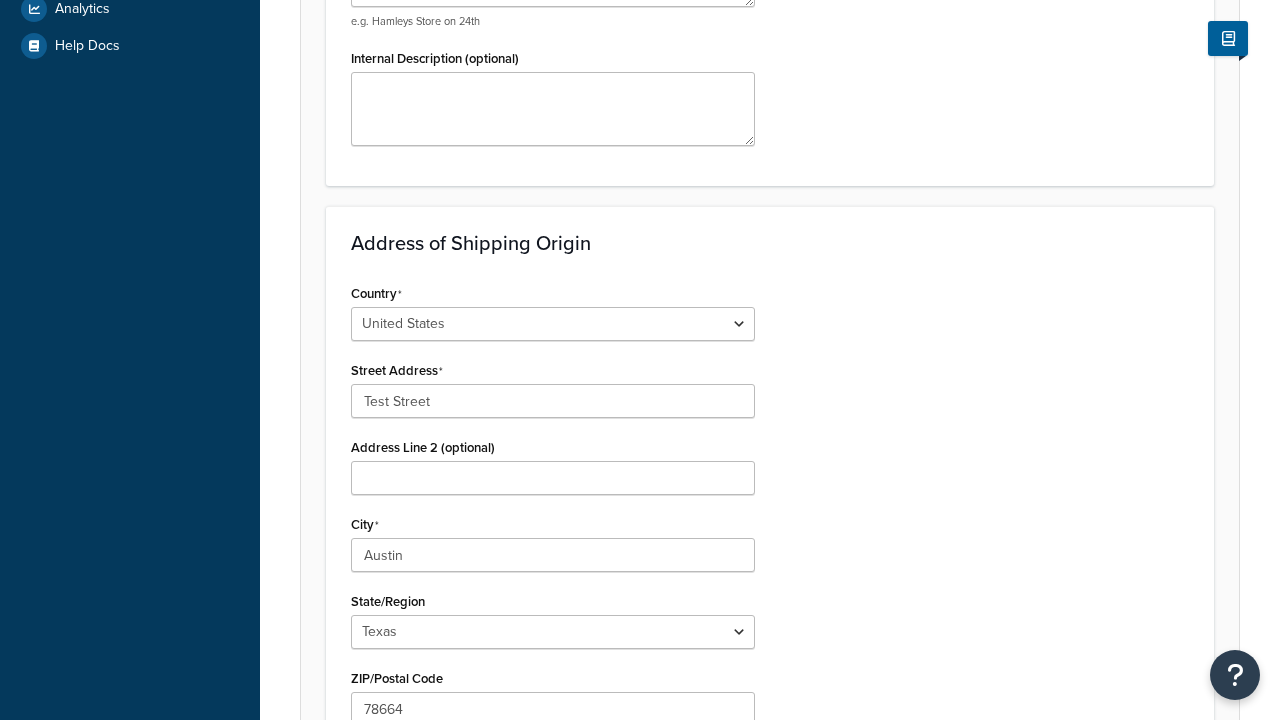 click on "Save" at bounding box center [759, 852] 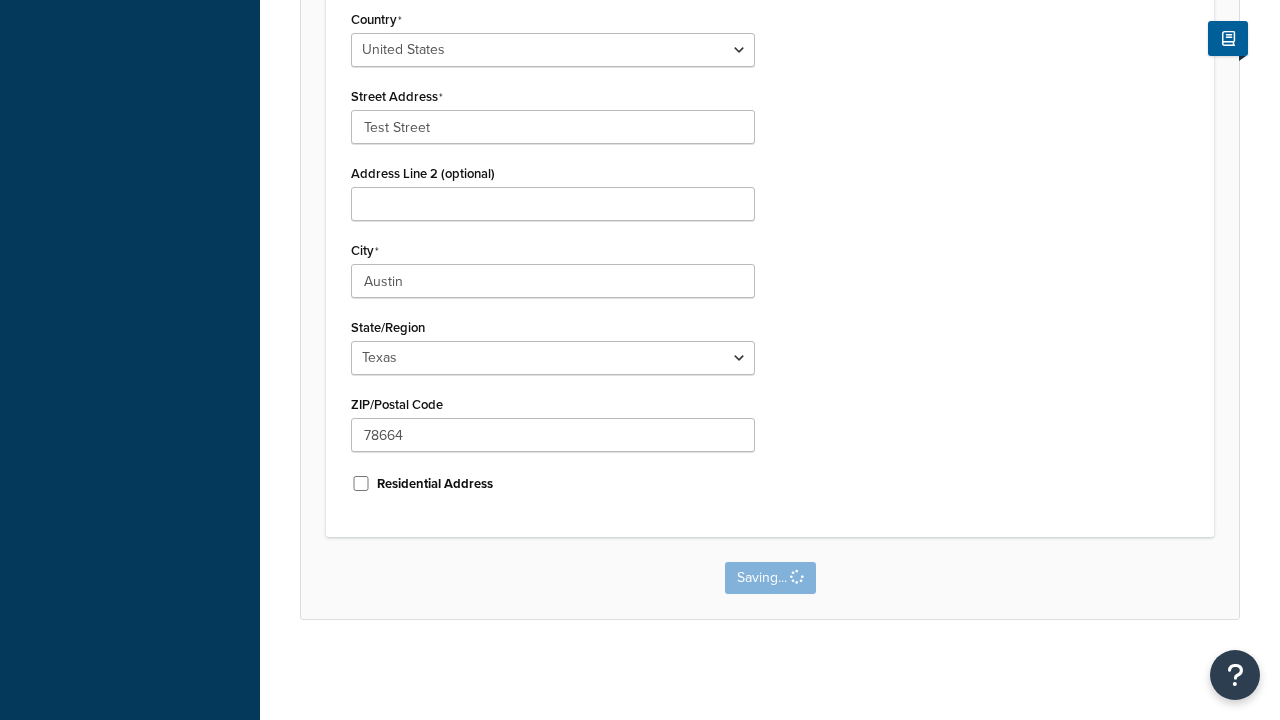 scroll, scrollTop: 0, scrollLeft: 0, axis: both 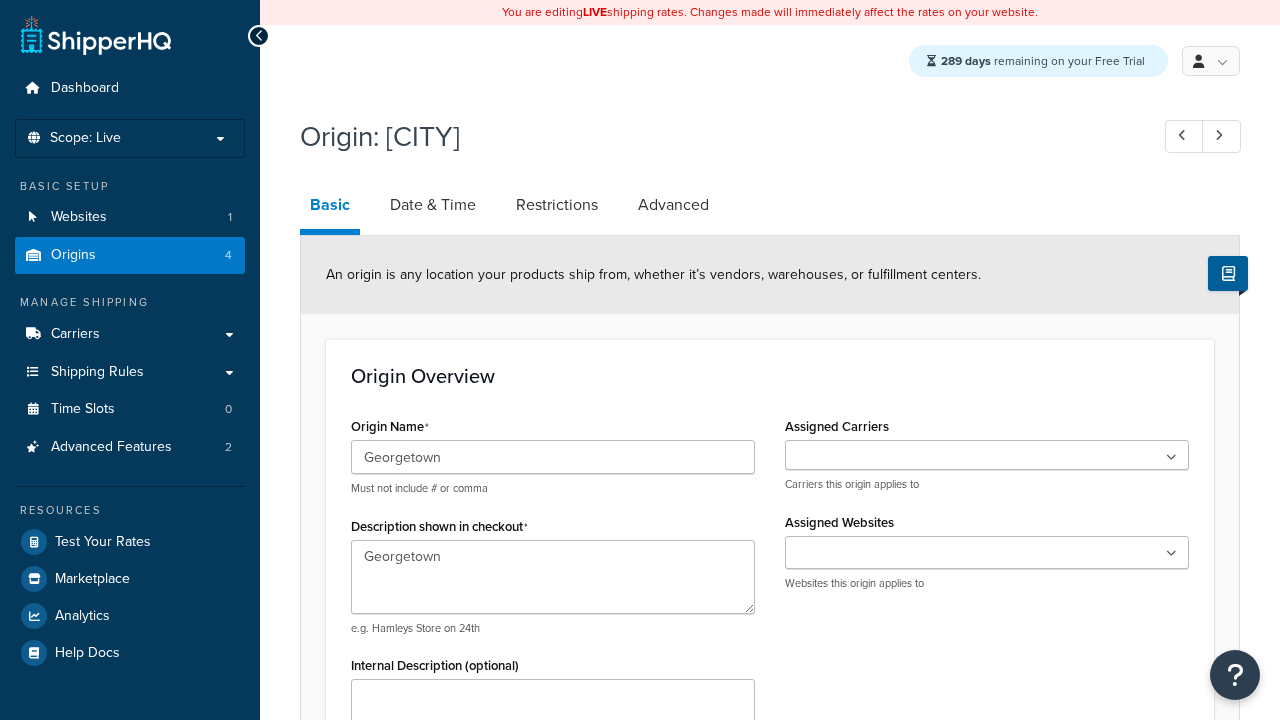 select on "43" 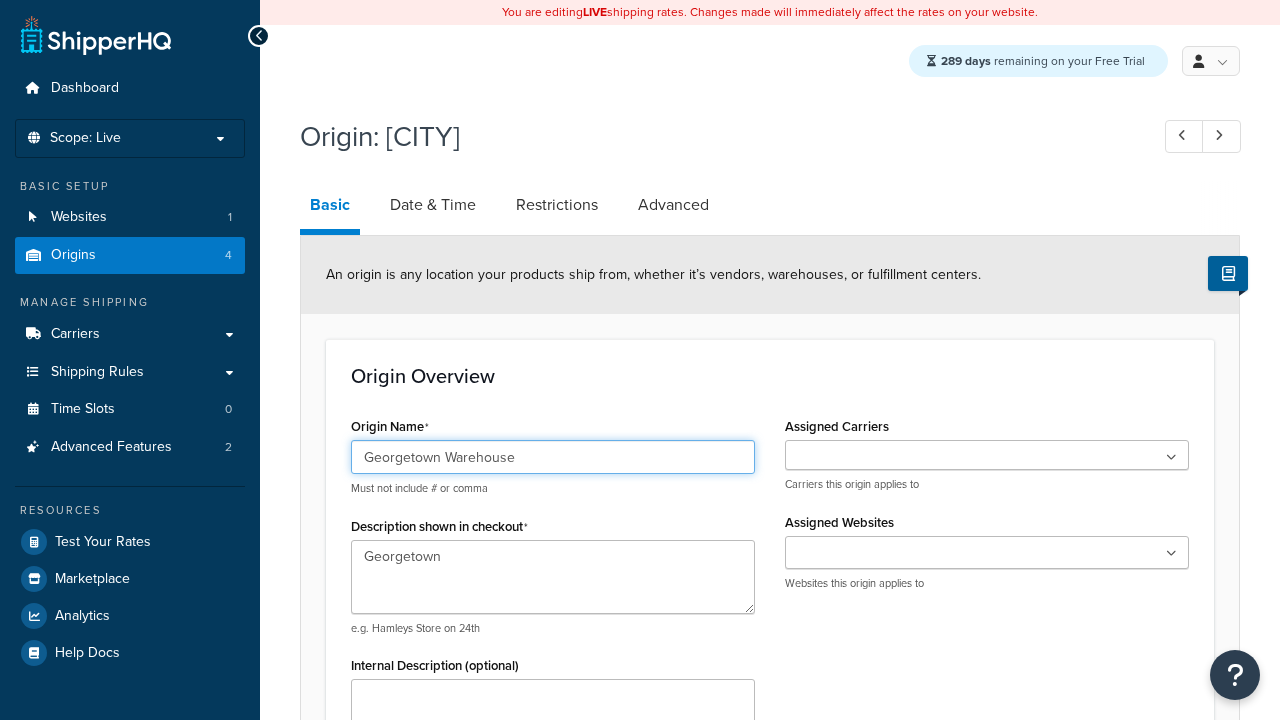 scroll, scrollTop: 0, scrollLeft: 0, axis: both 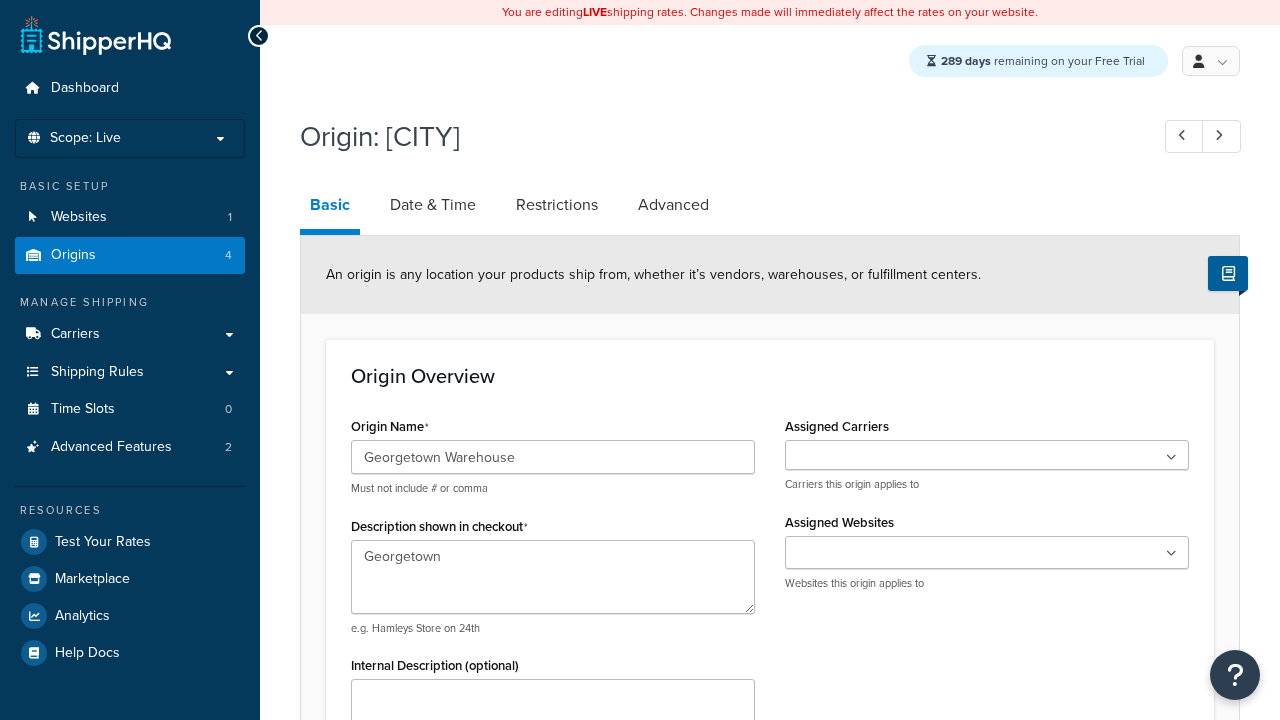 click on "Save" at bounding box center [759, 1459] 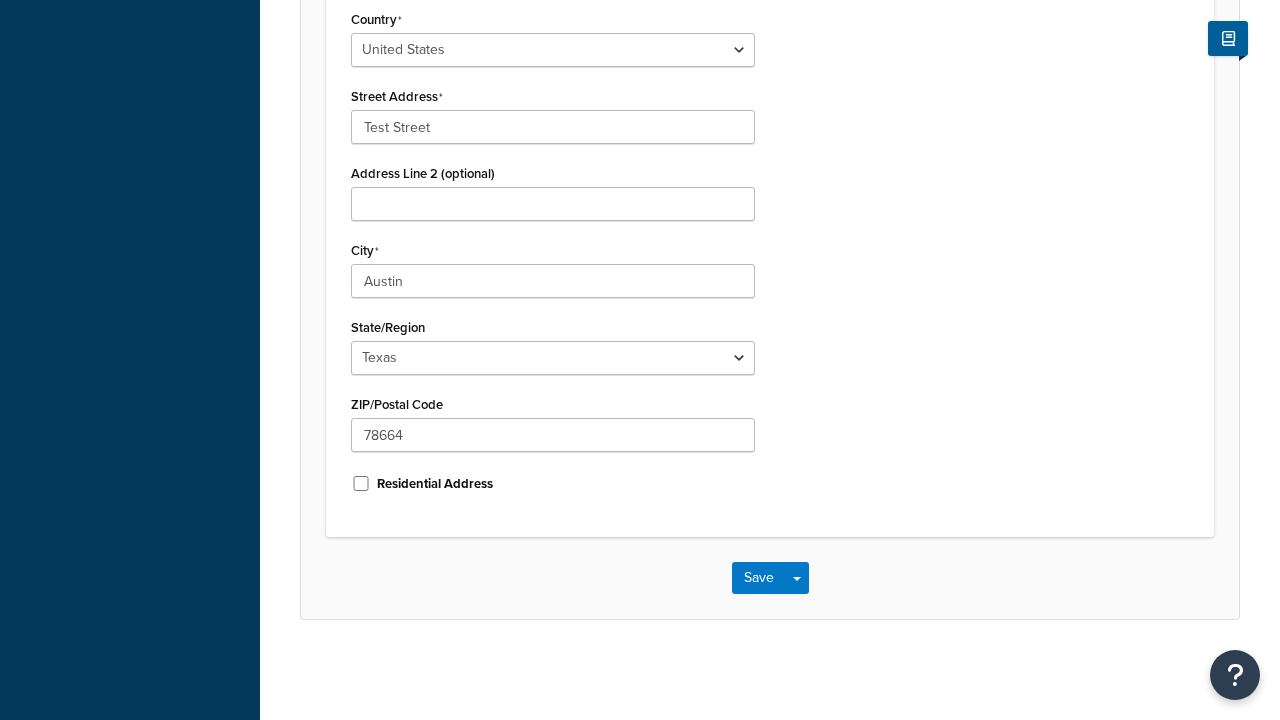 scroll, scrollTop: 0, scrollLeft: 0, axis: both 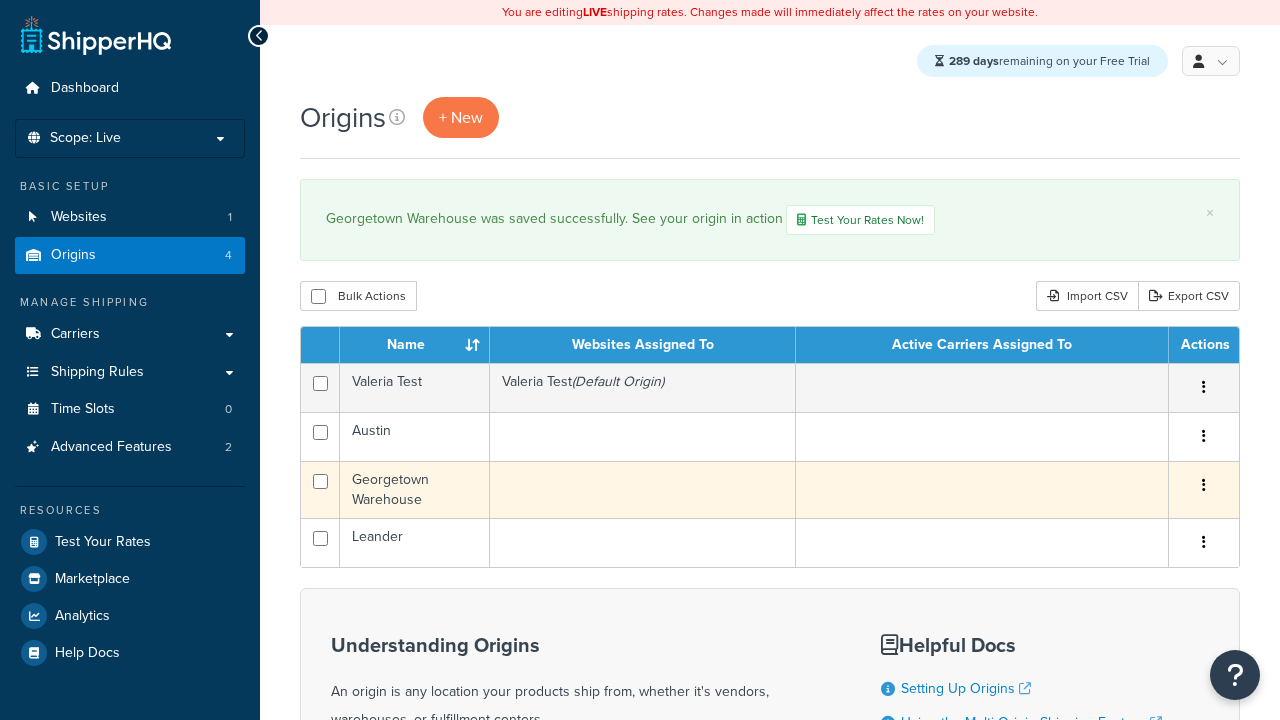 click at bounding box center (1204, 485) 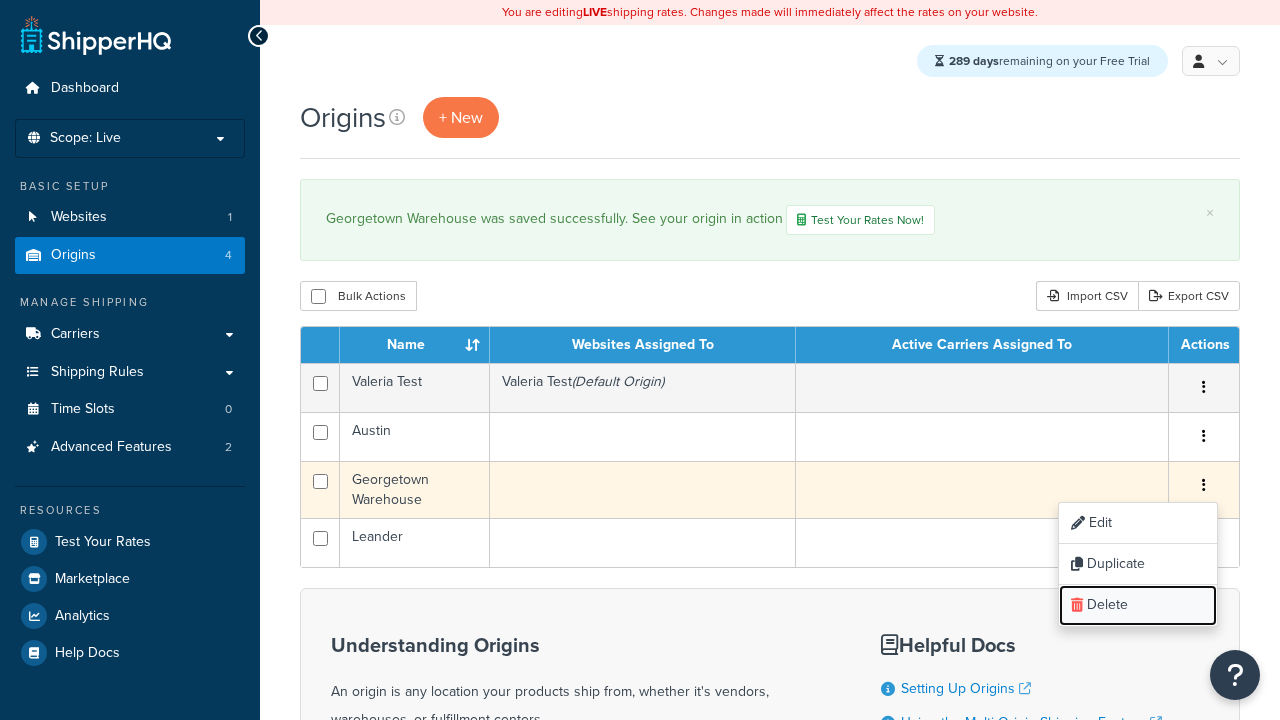 scroll, scrollTop: 0, scrollLeft: 0, axis: both 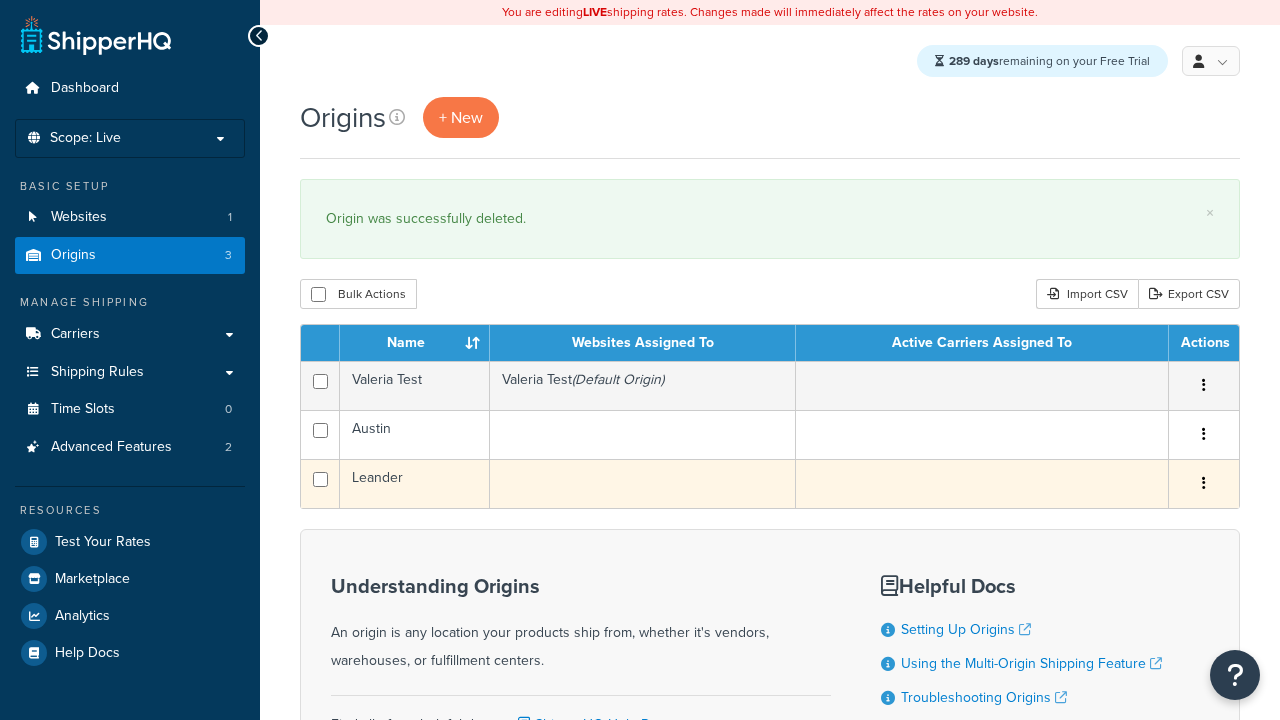 click at bounding box center (1204, 483) 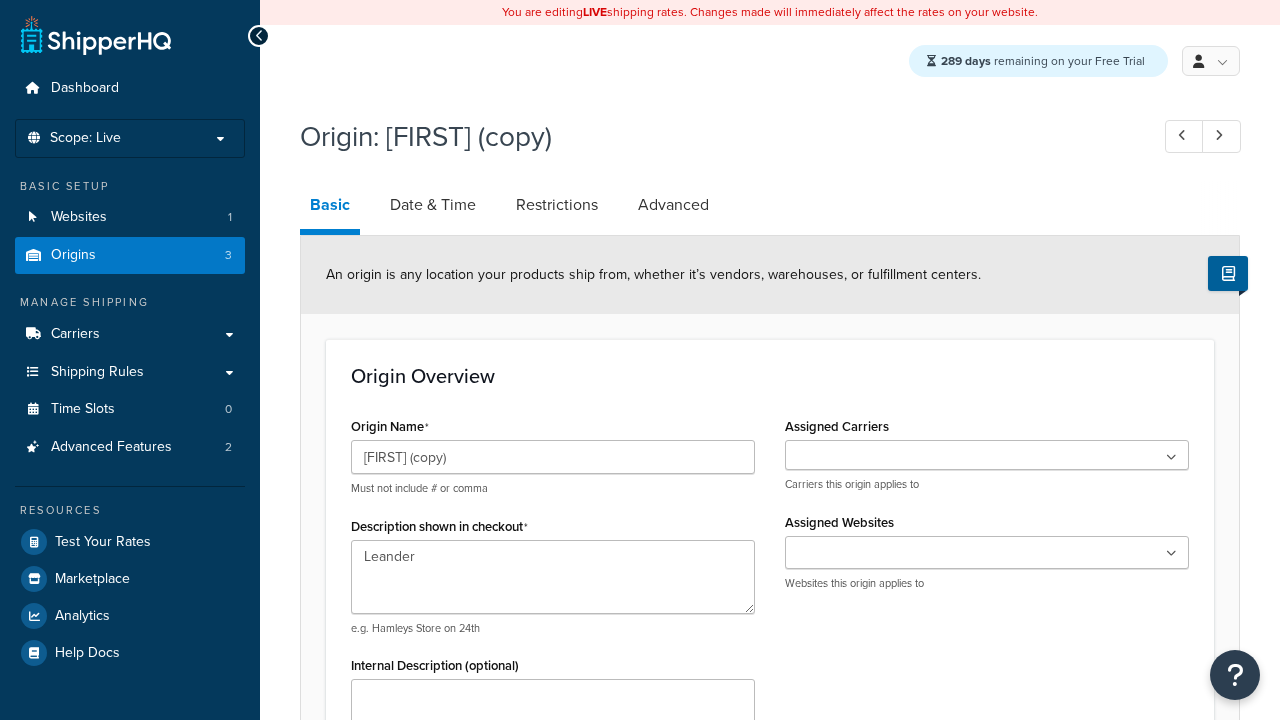 select on "43" 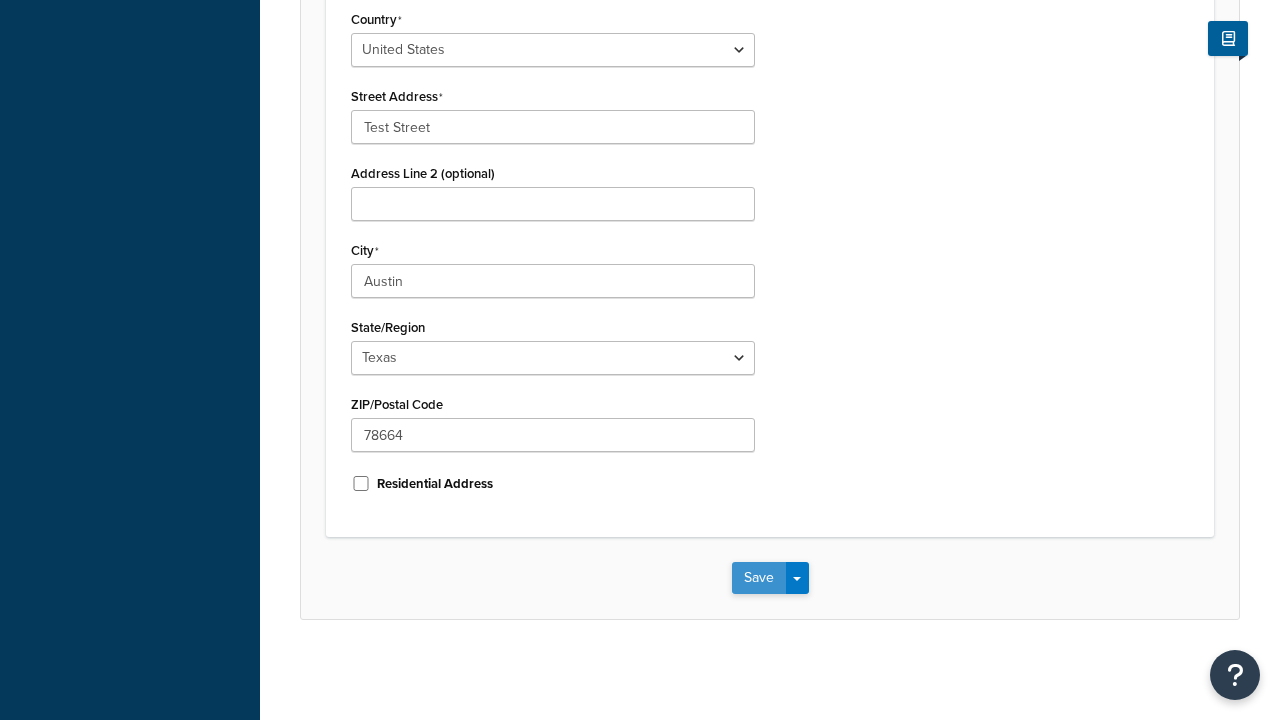 click on "Save" at bounding box center (759, 578) 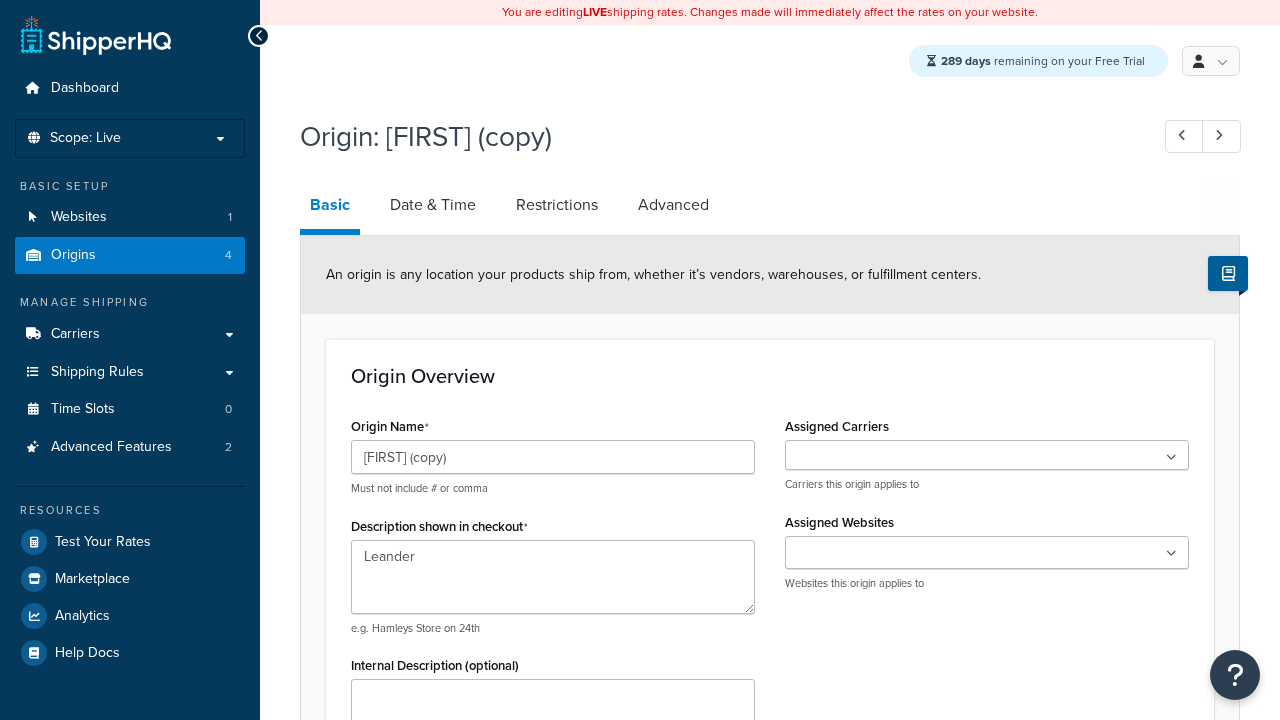 scroll, scrollTop: 0, scrollLeft: 0, axis: both 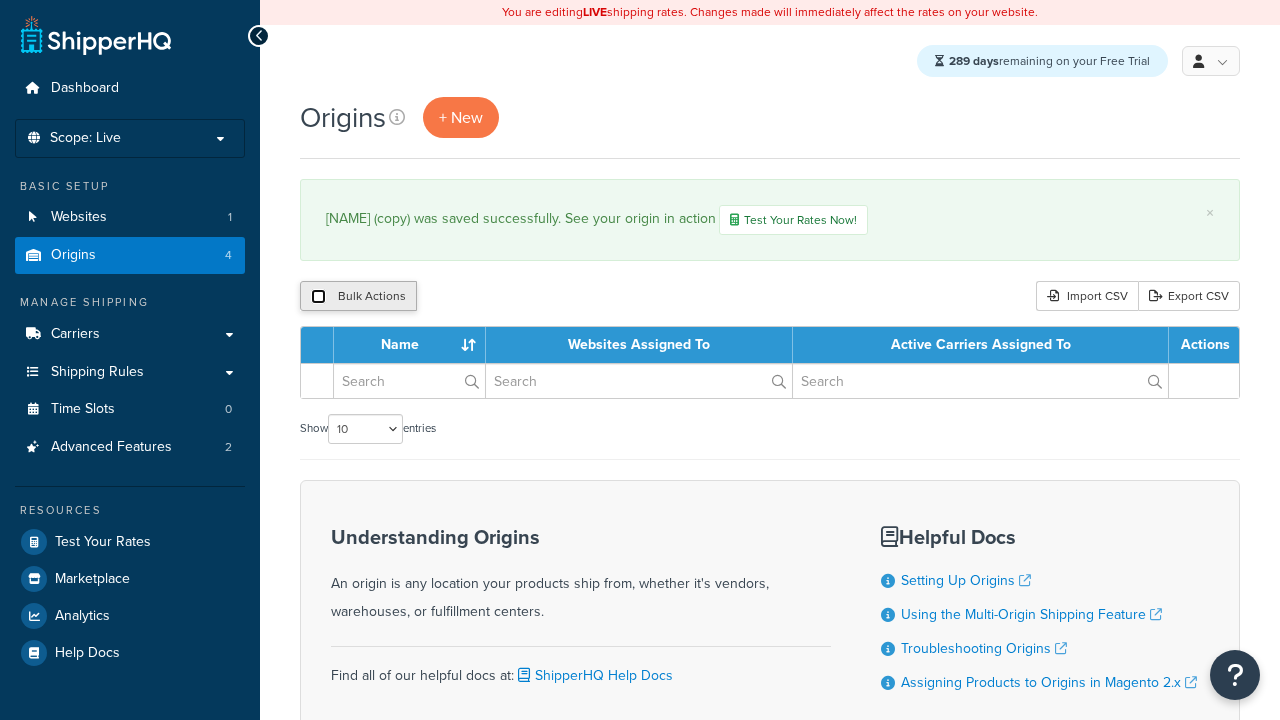 click at bounding box center (318, 296) 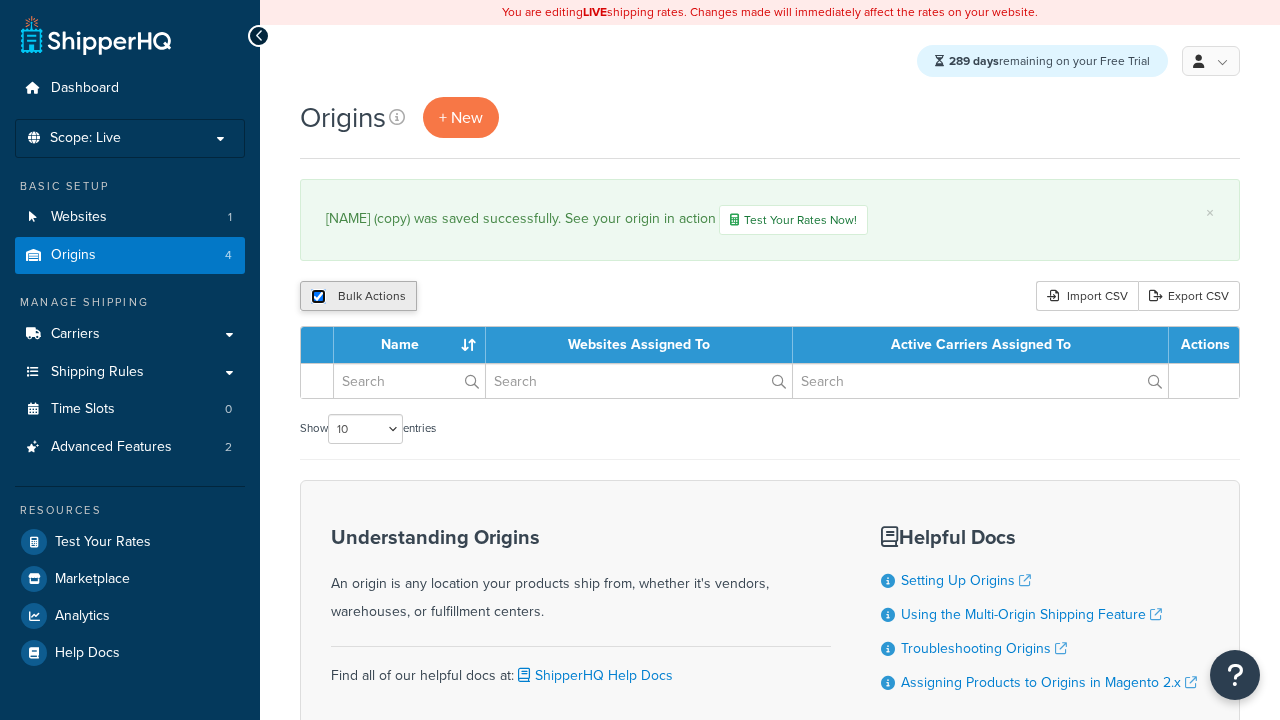 scroll, scrollTop: 0, scrollLeft: 0, axis: both 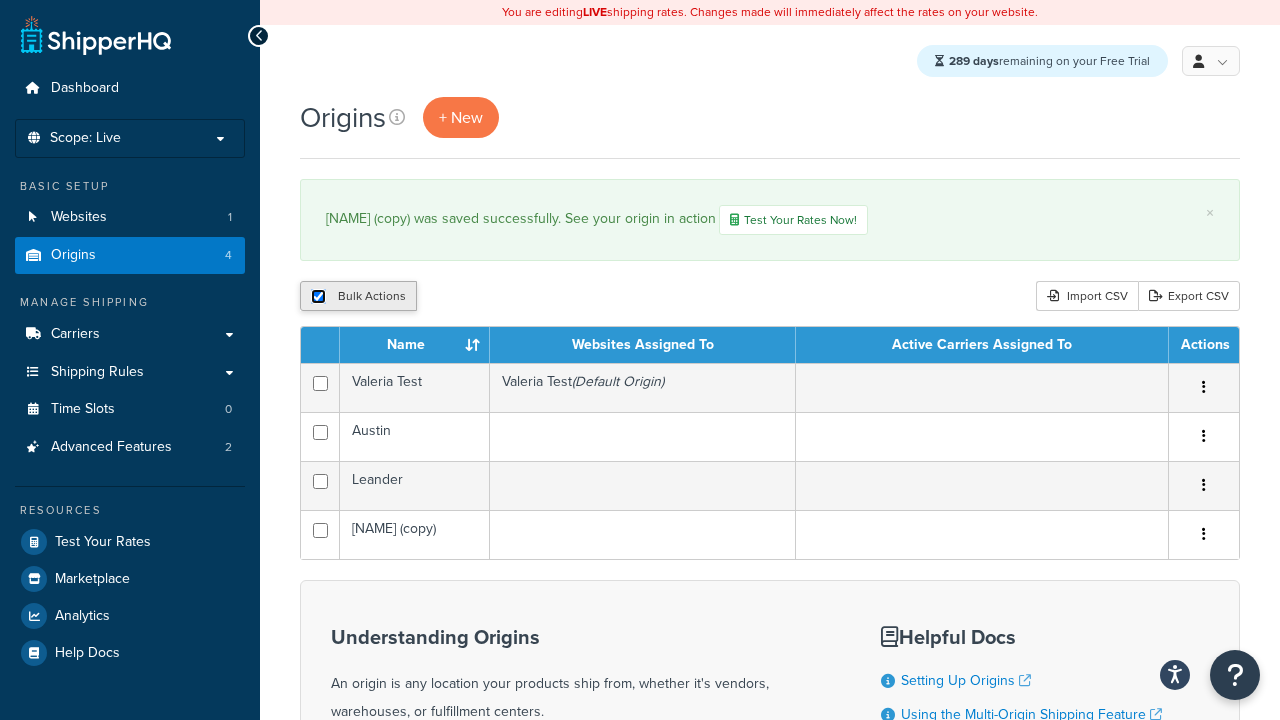 click at bounding box center (318, 296) 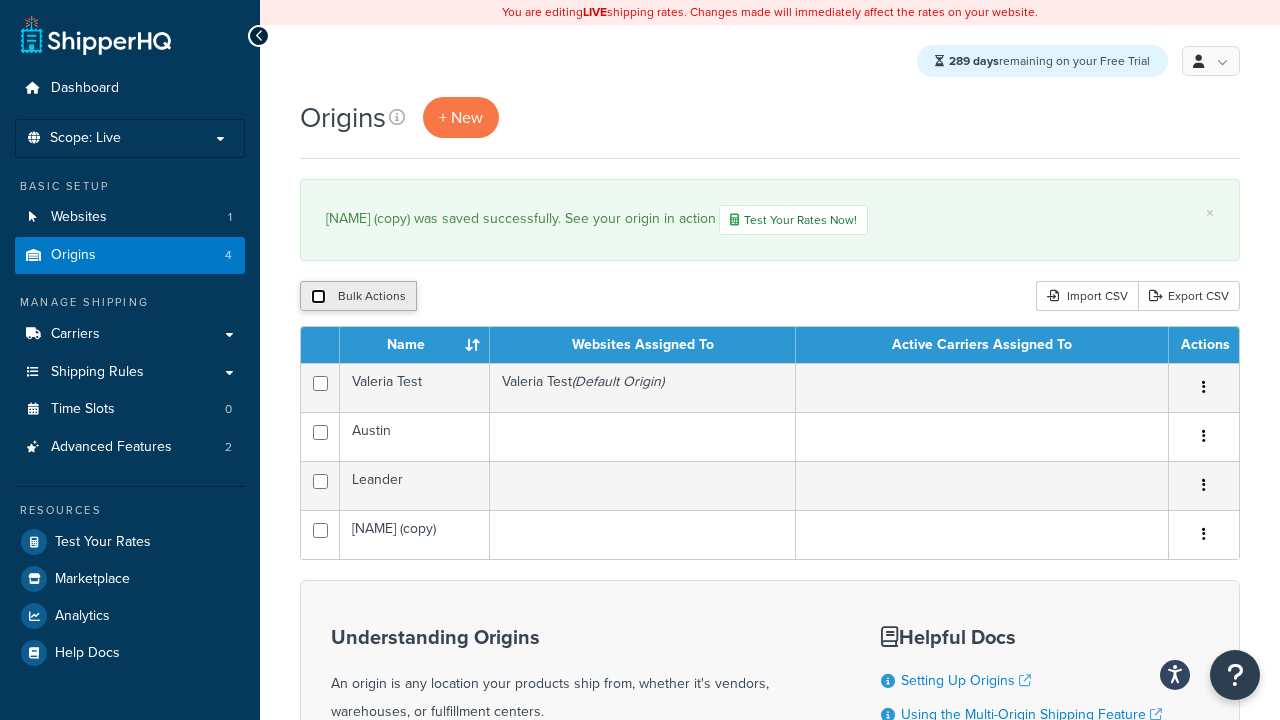 checkbox on "false" 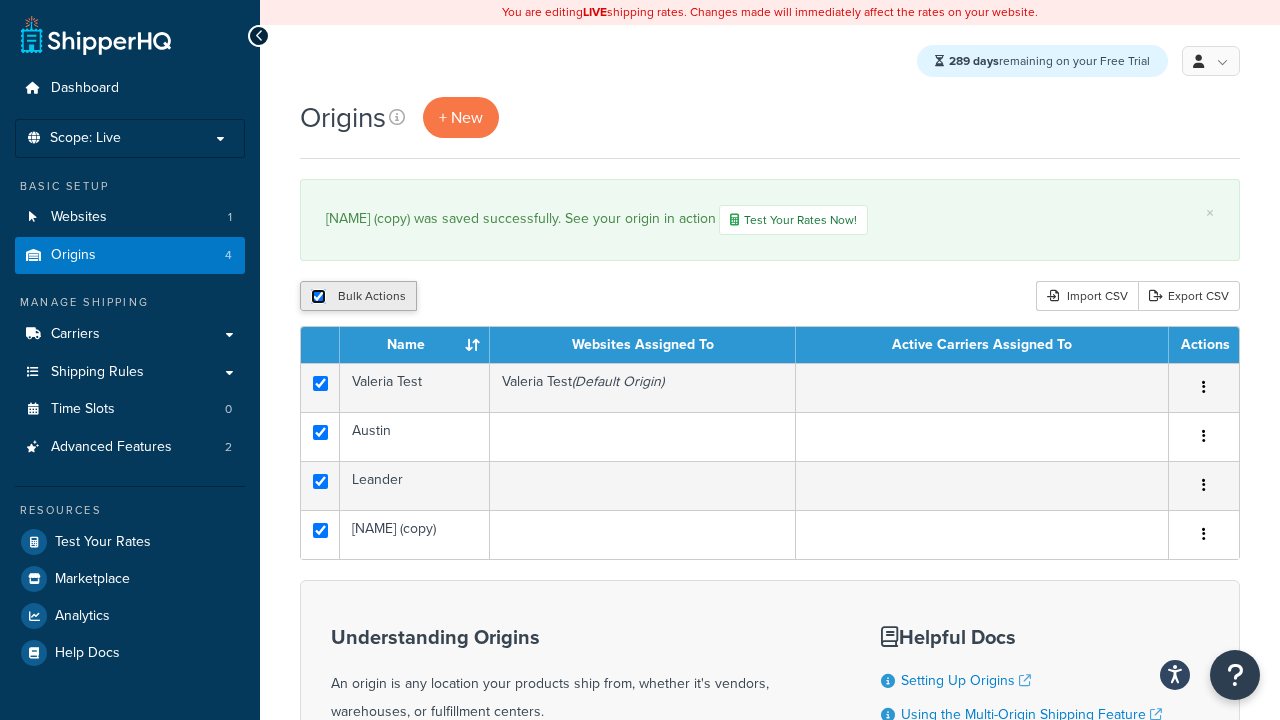 checkbox on "true" 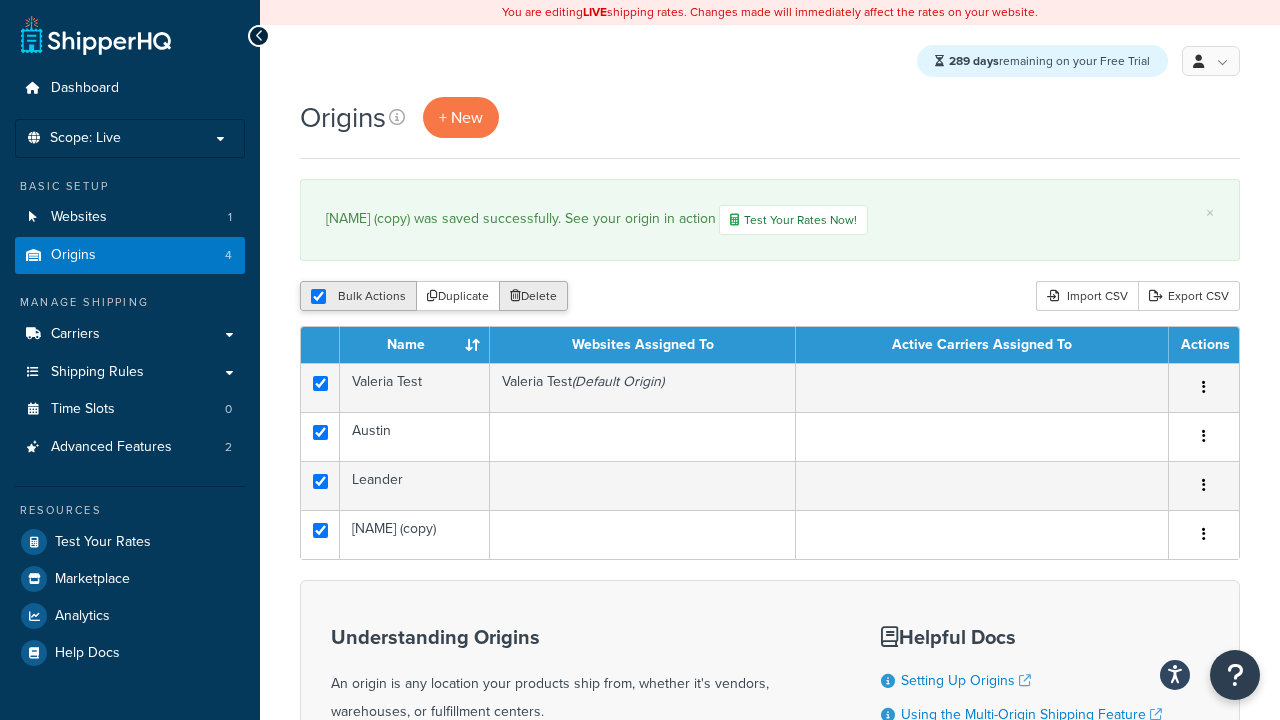 click on "Delete" at bounding box center [533, 296] 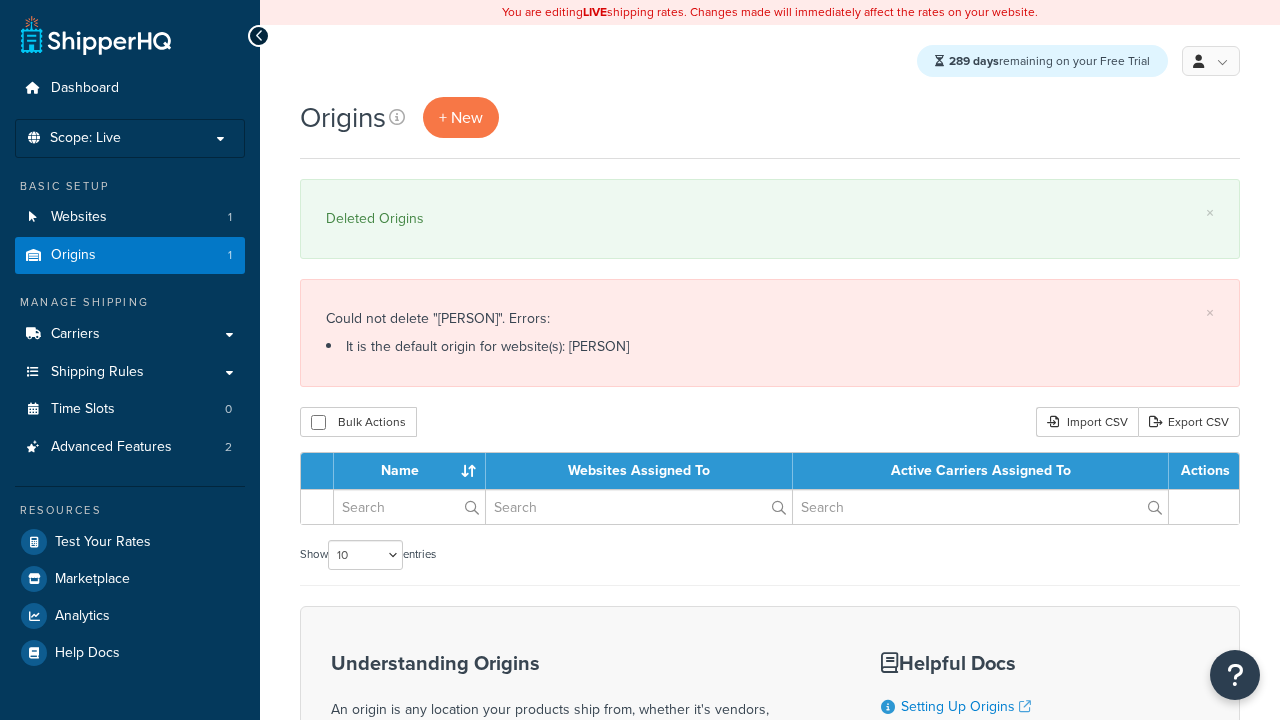 scroll, scrollTop: 0, scrollLeft: 0, axis: both 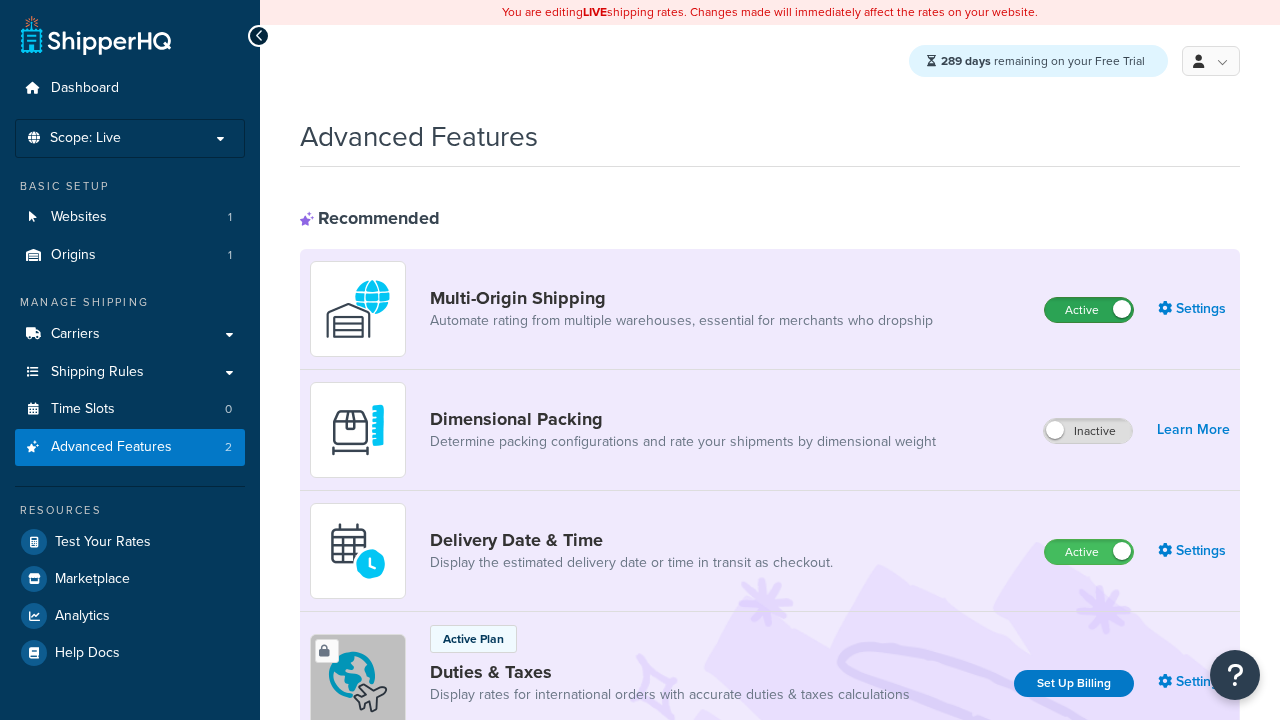 click on "Active" at bounding box center [1089, 310] 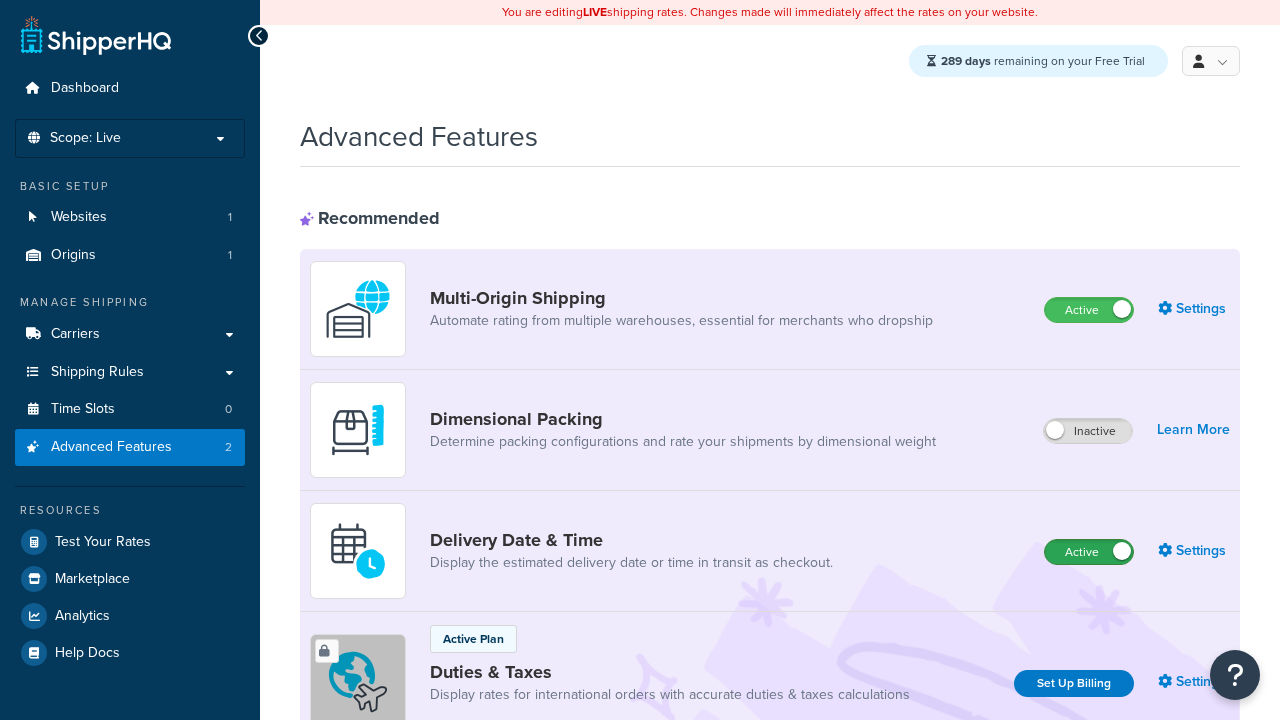 click on "Active" at bounding box center (1089, 552) 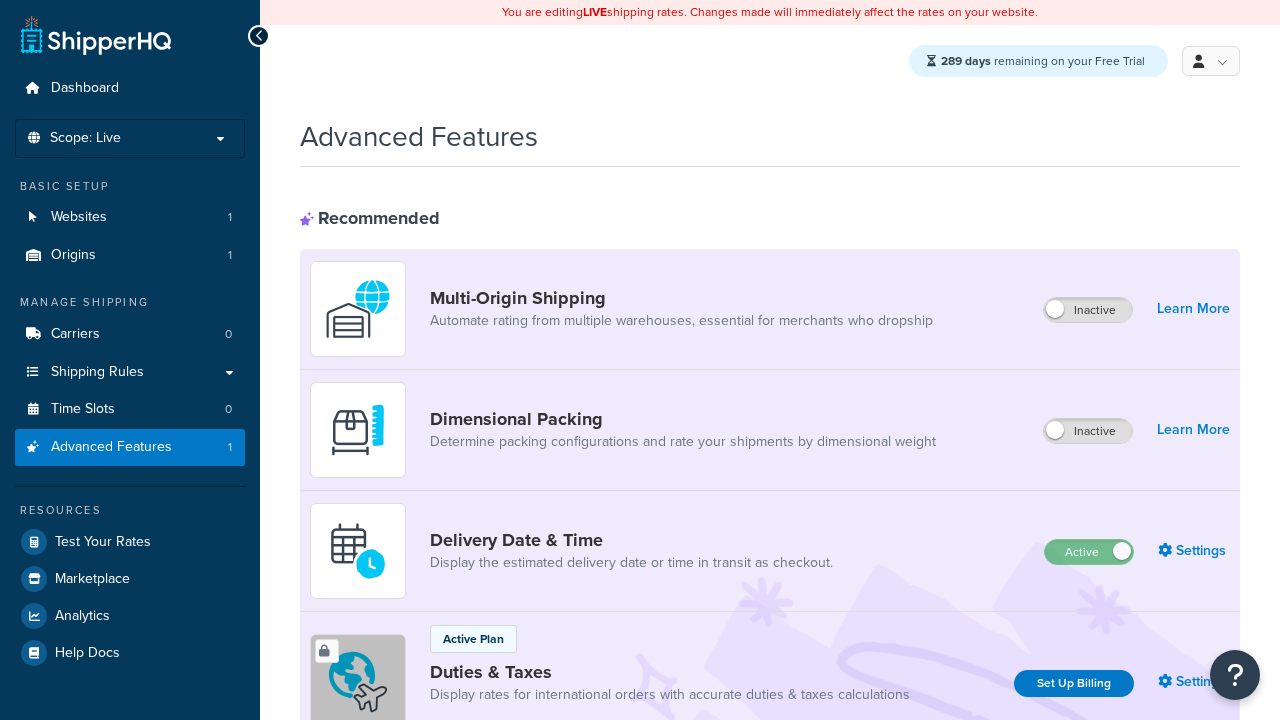 scroll, scrollTop: 0, scrollLeft: 0, axis: both 